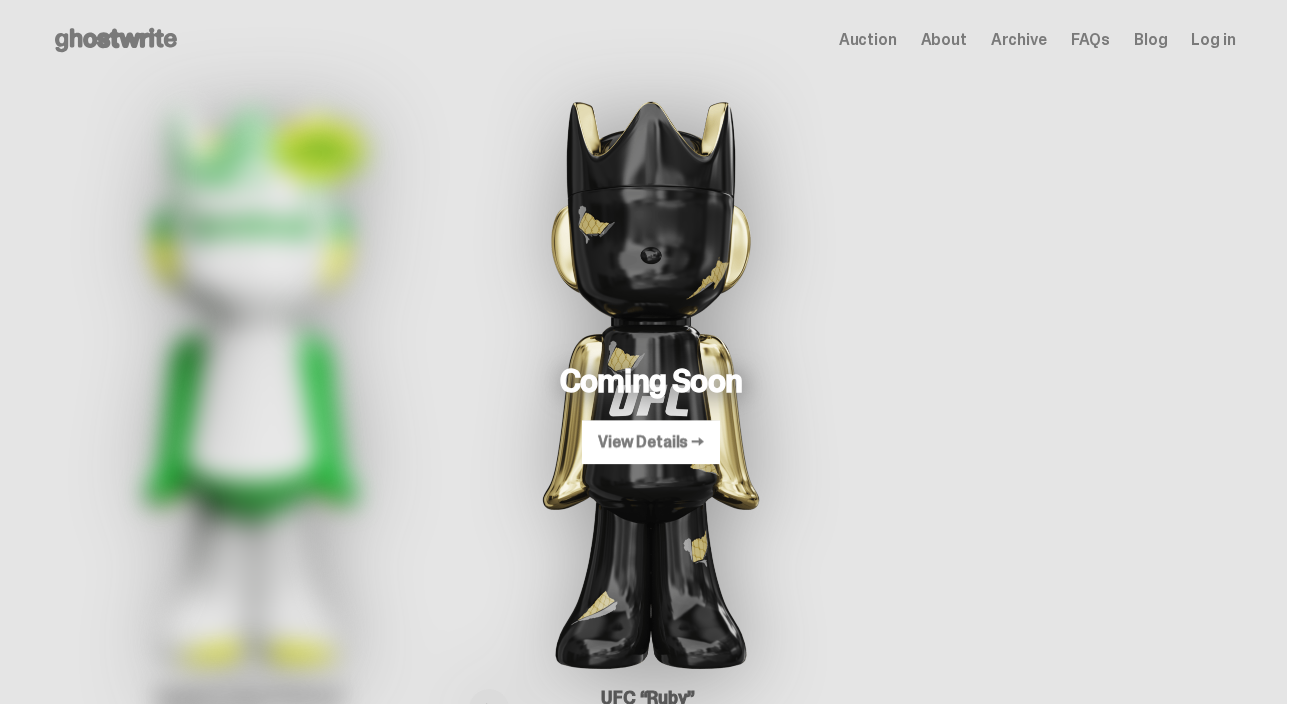 scroll, scrollTop: 79, scrollLeft: 0, axis: vertical 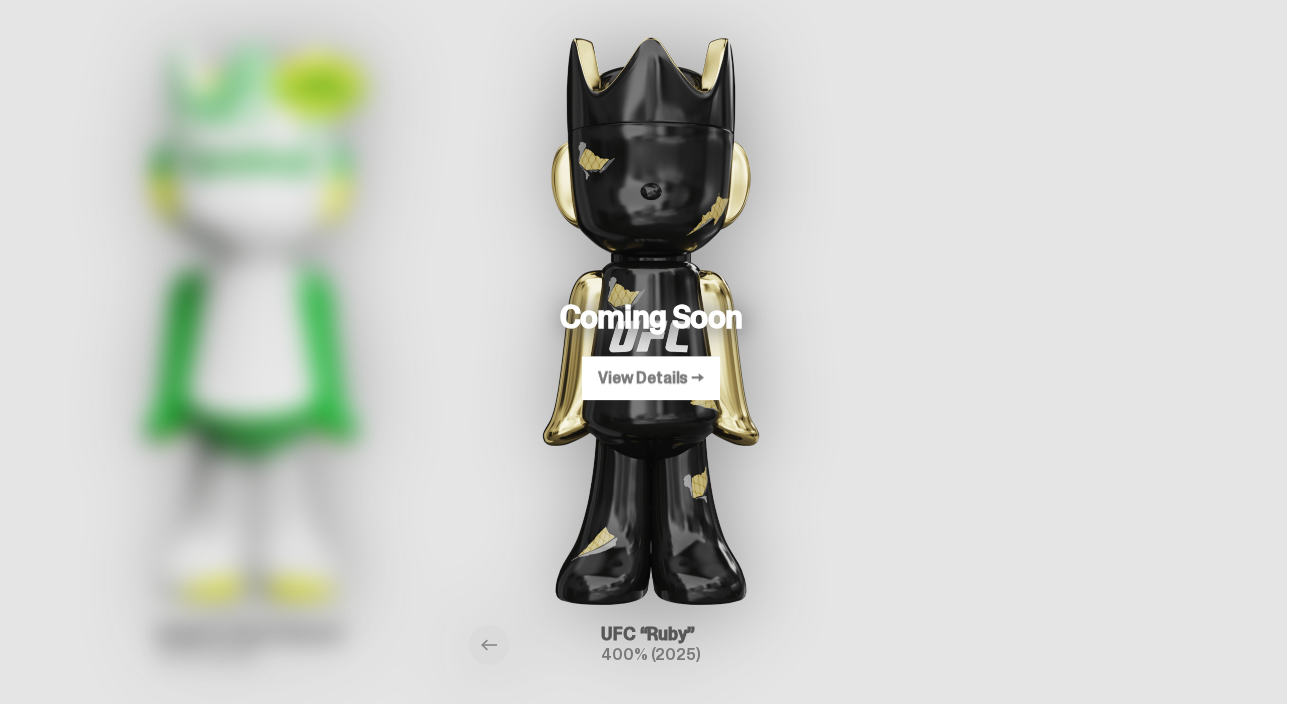 click at bounding box center (651, 316) 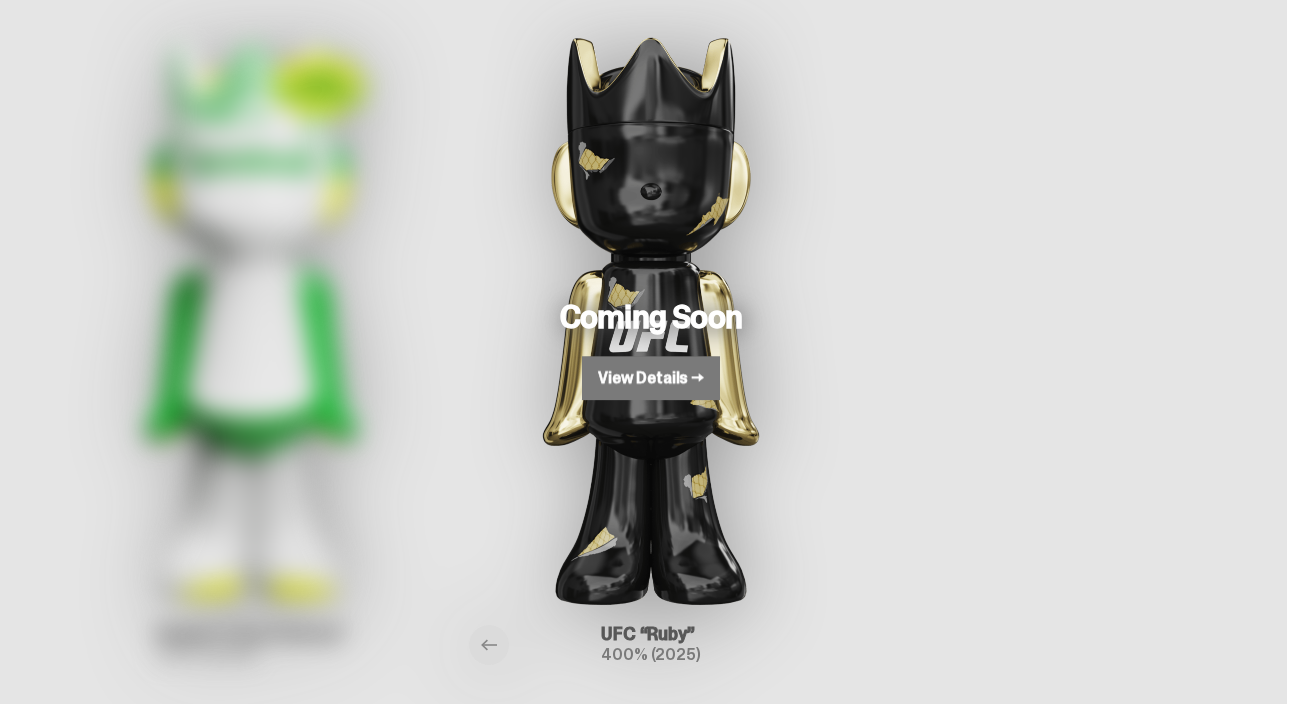 click on "View Details →" at bounding box center [651, 378] 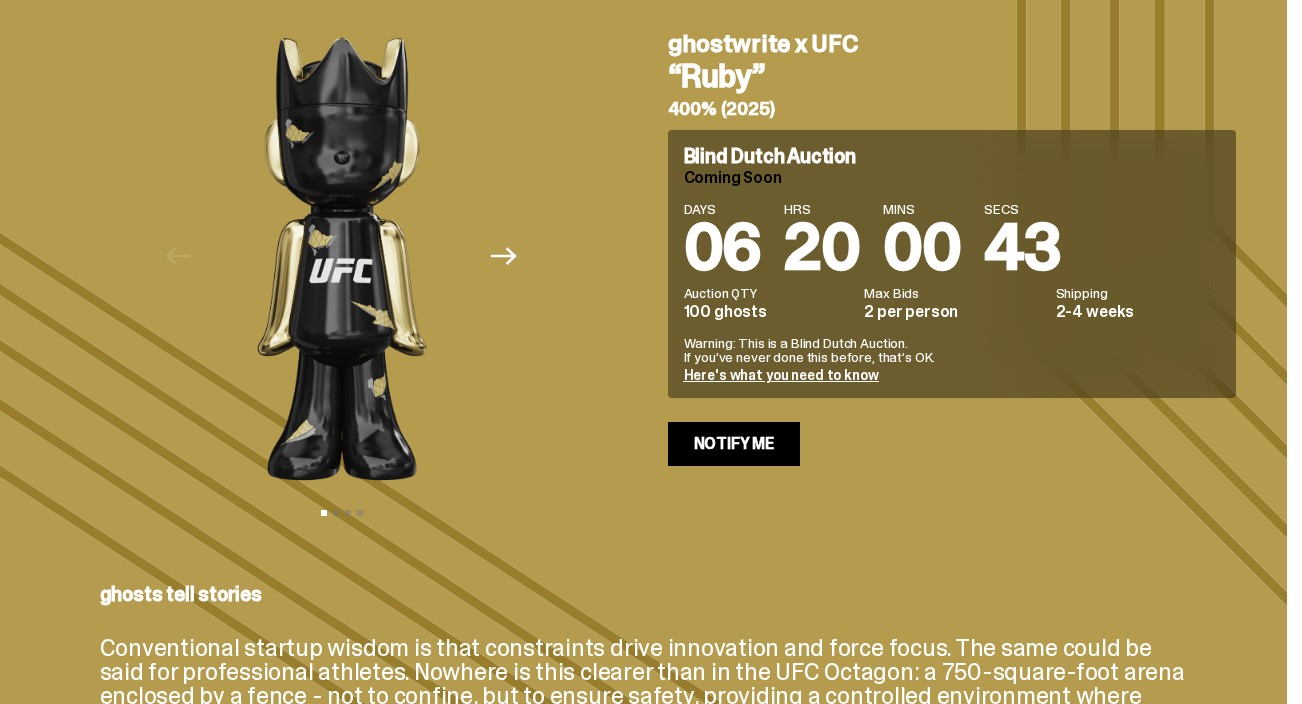 scroll, scrollTop: 0, scrollLeft: 0, axis: both 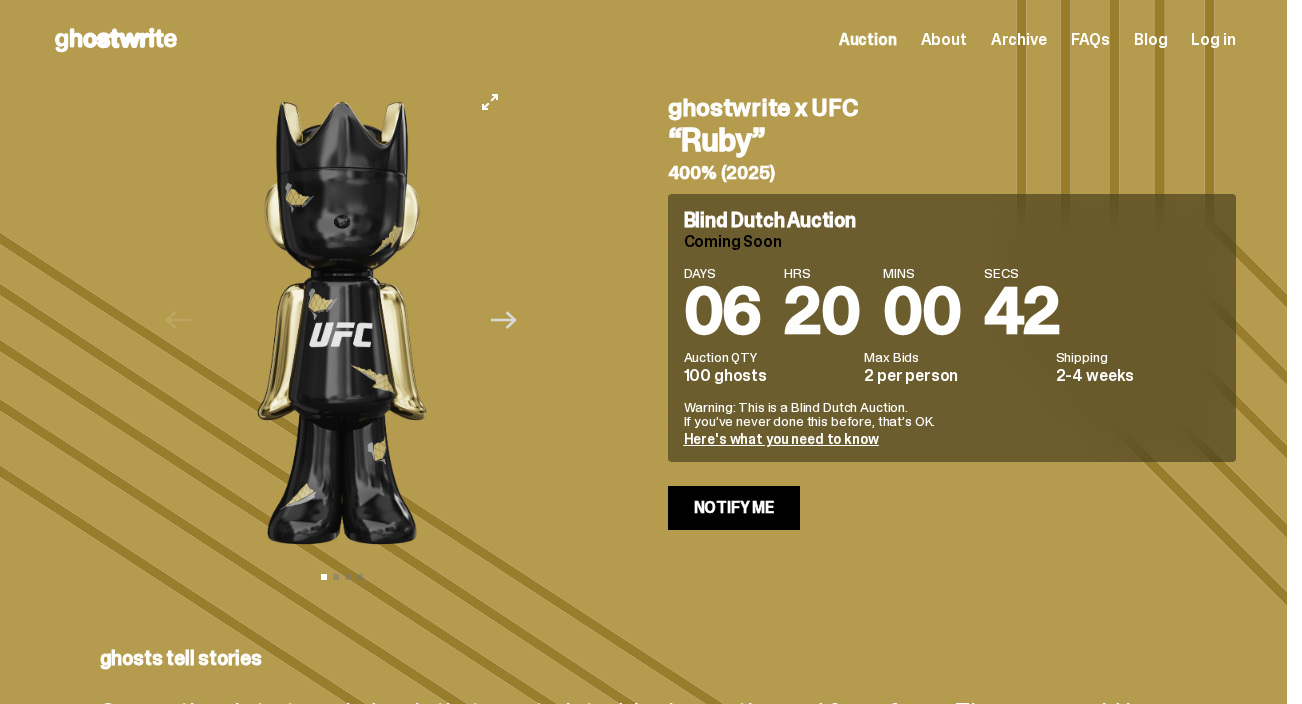 click on "Next" 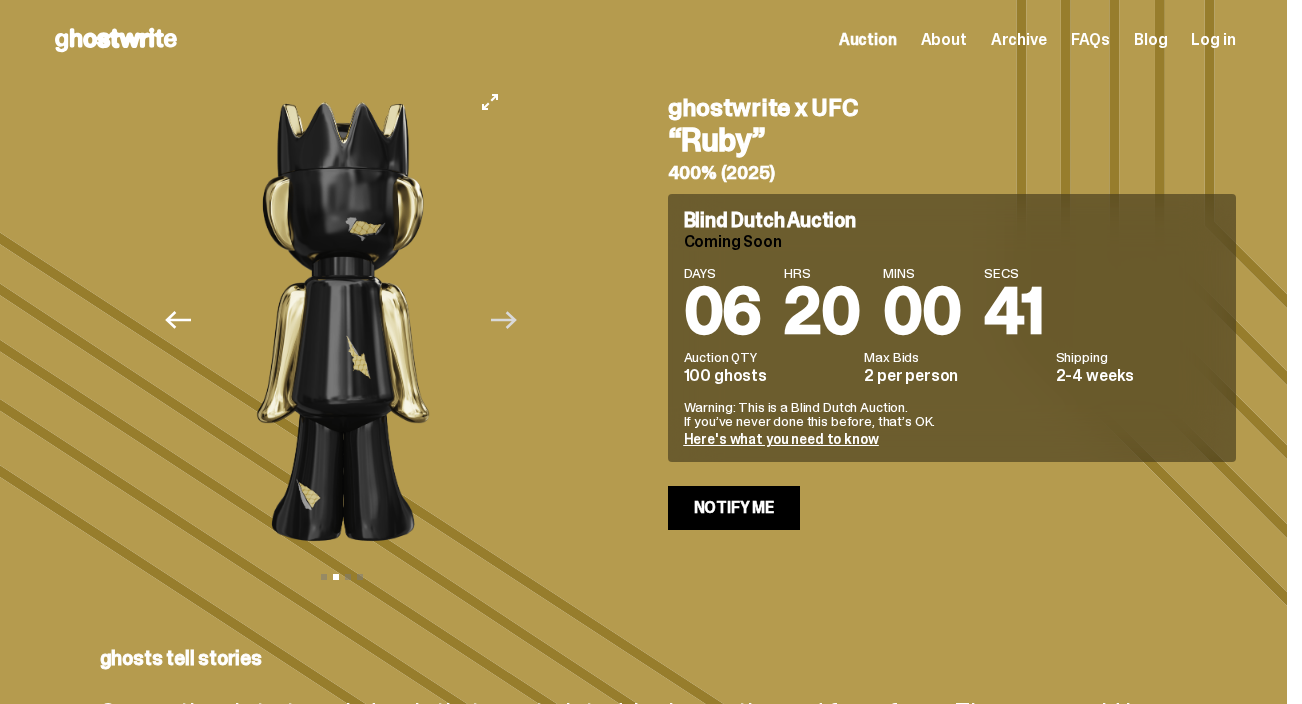click on "Next" 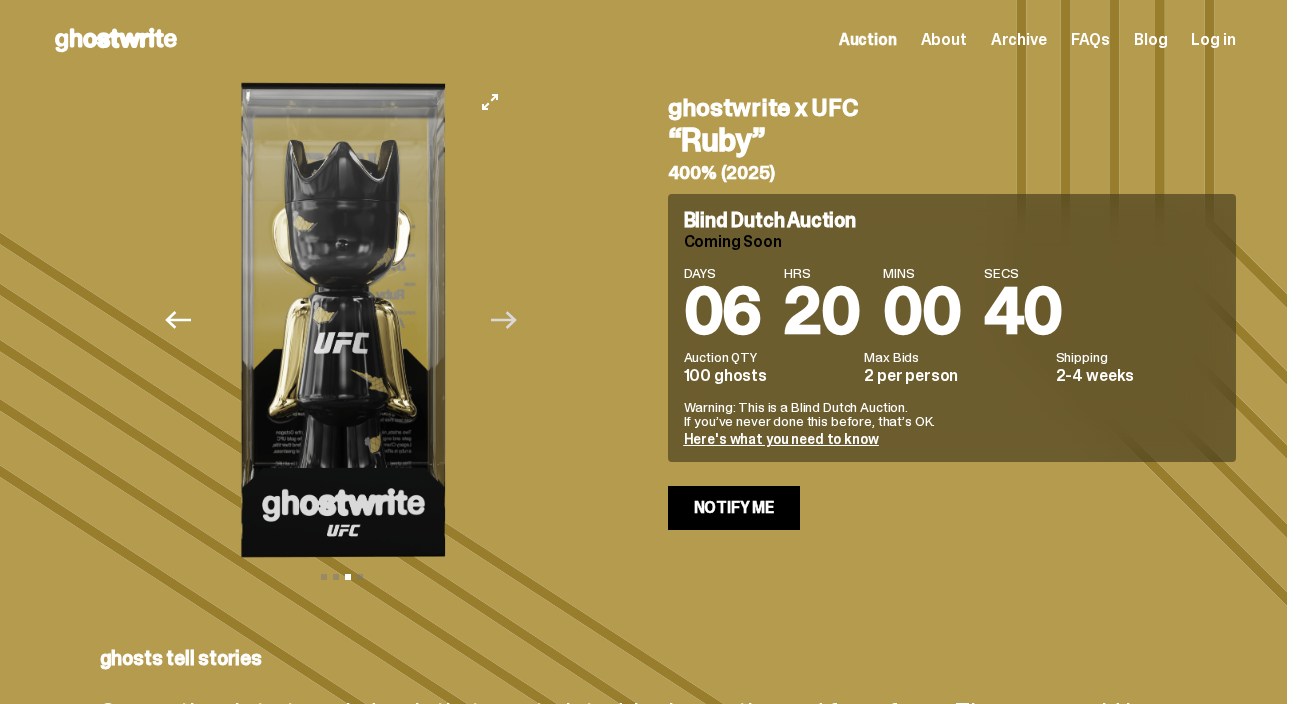 click on "Next" 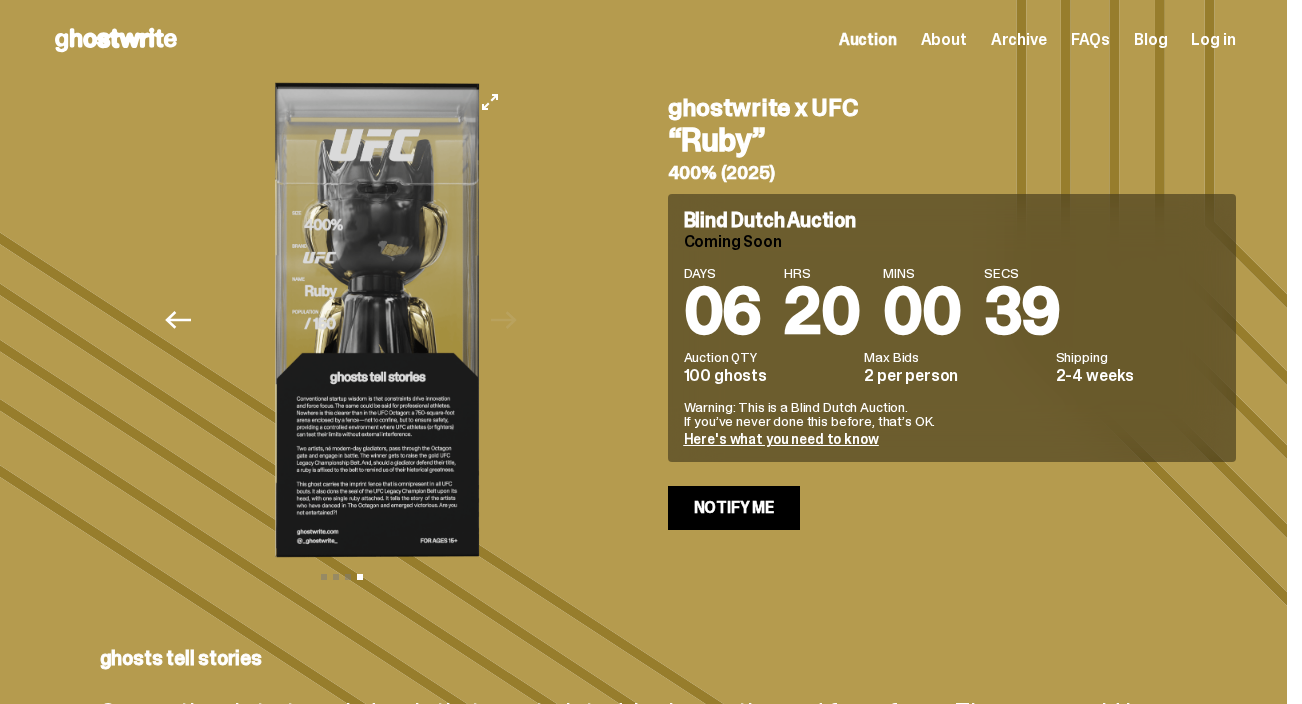 click at bounding box center [375, 320] 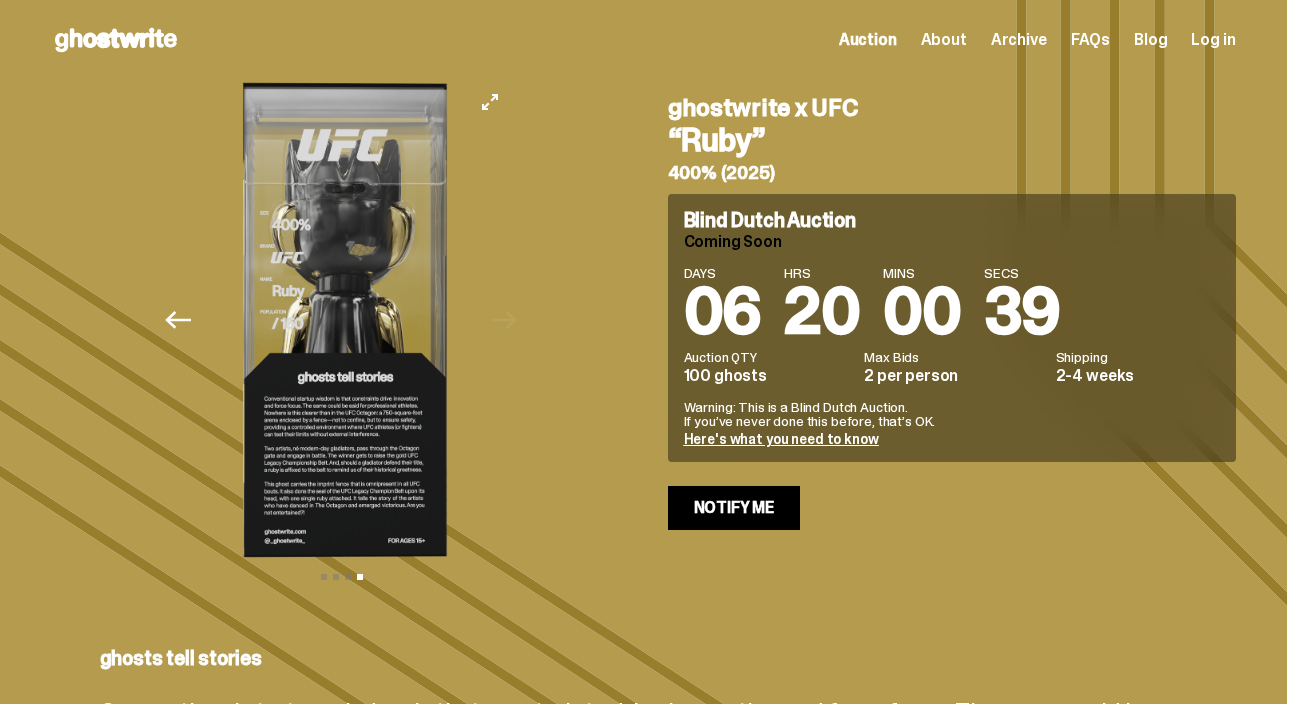 click at bounding box center [343, 320] 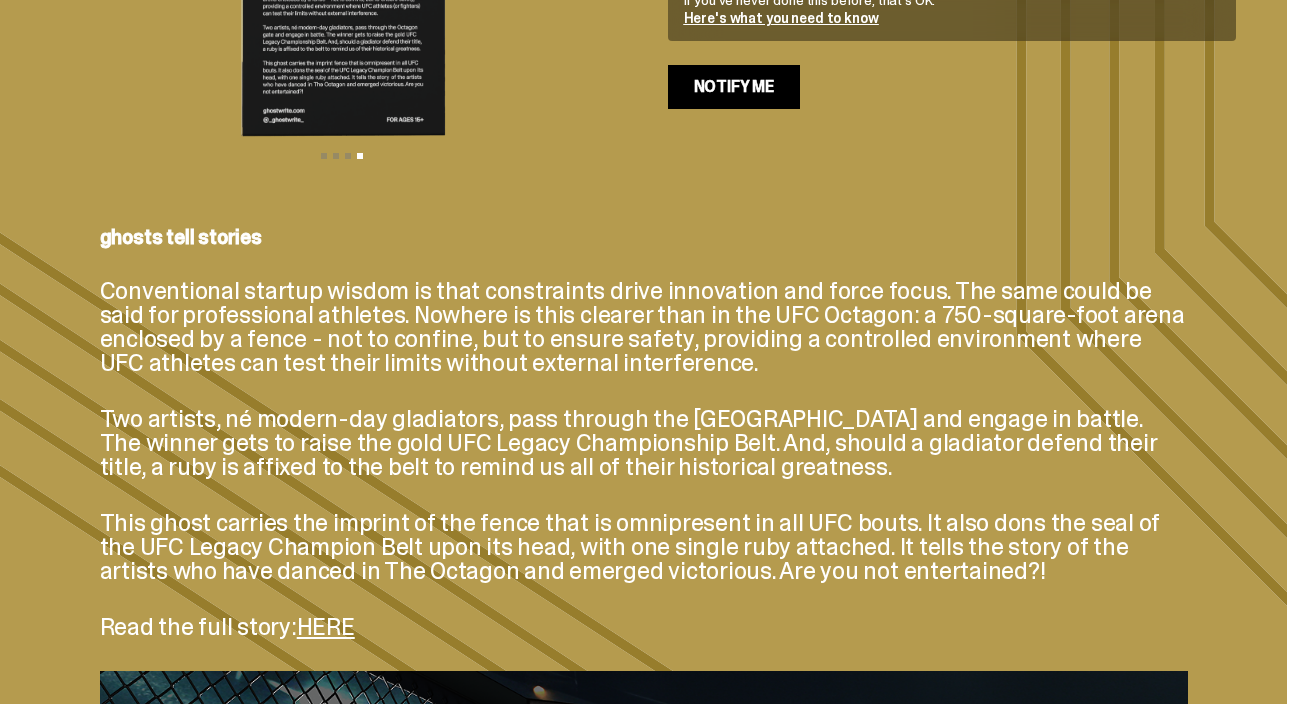 scroll, scrollTop: 0, scrollLeft: 0, axis: both 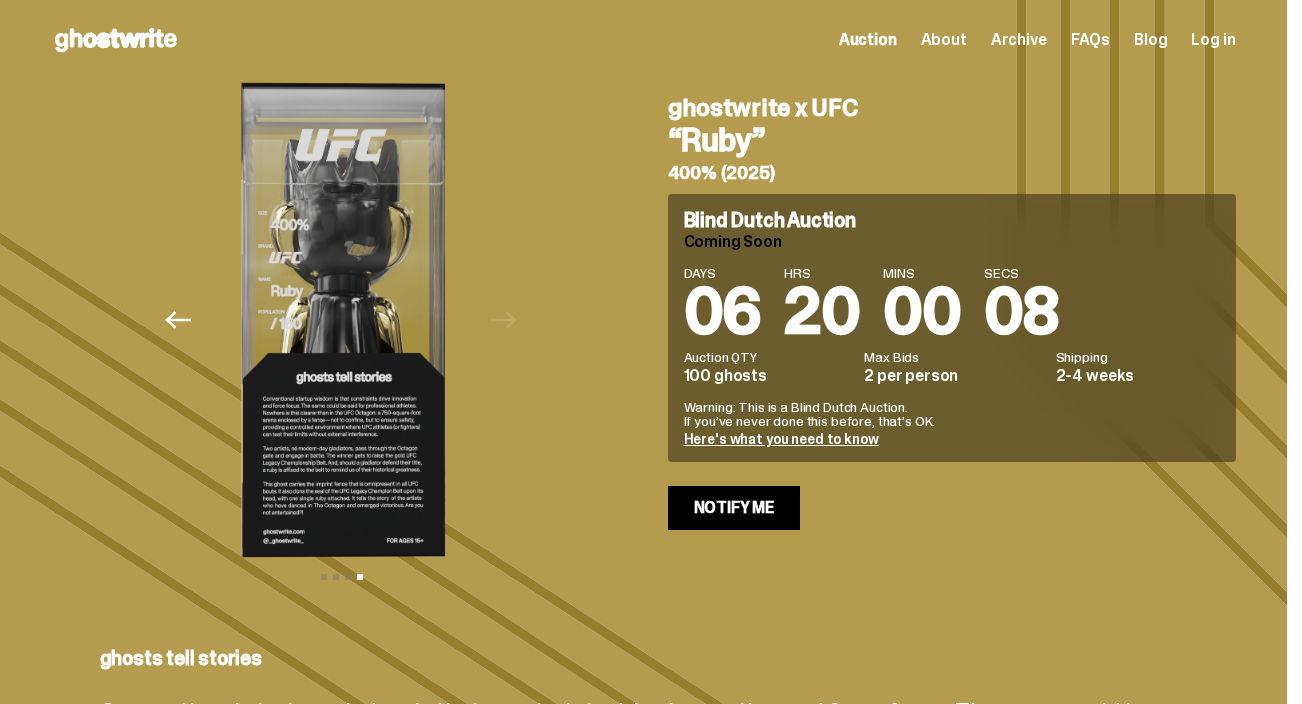 click on "Auction" at bounding box center [868, 40] 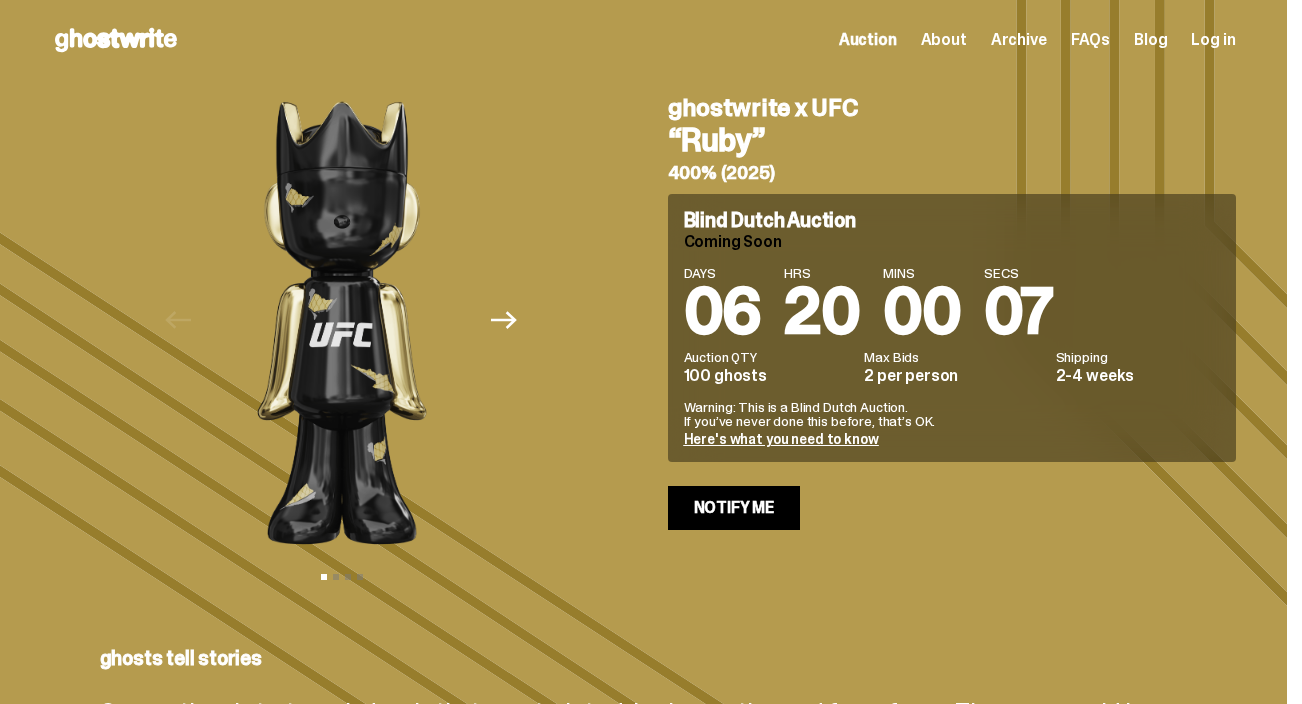 click on "Auction" at bounding box center (868, 40) 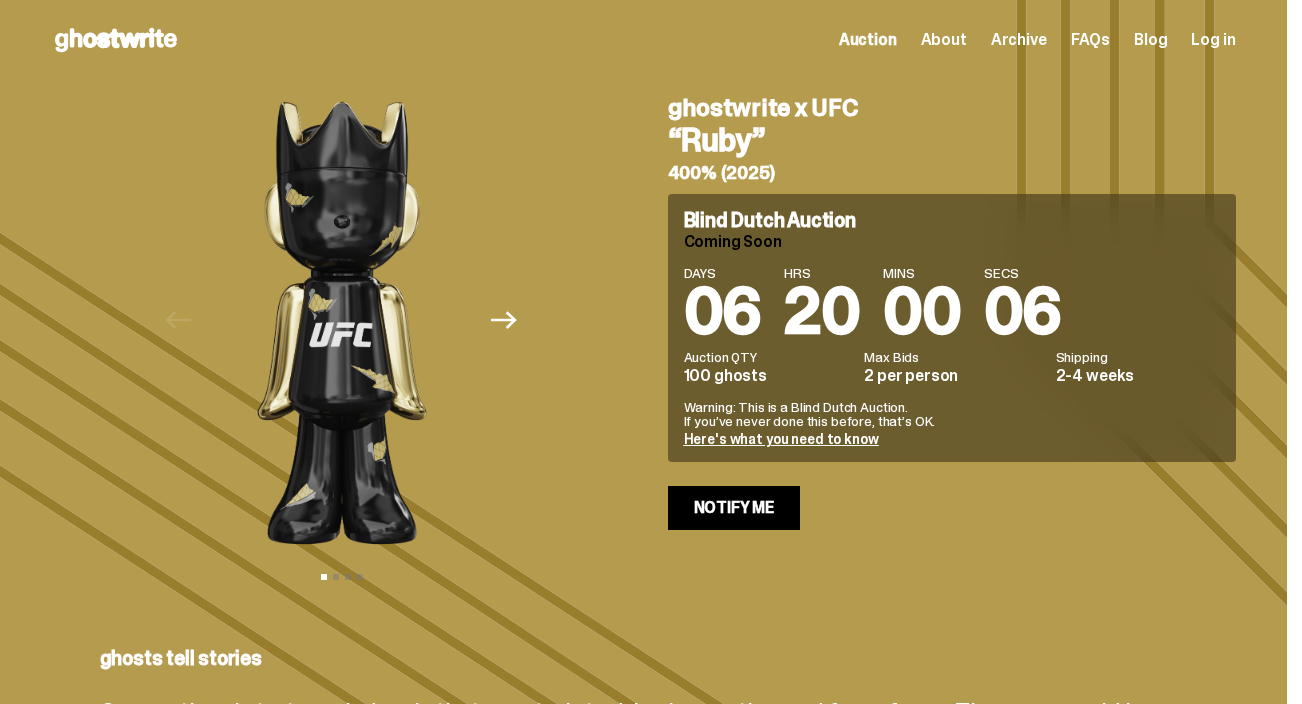 click 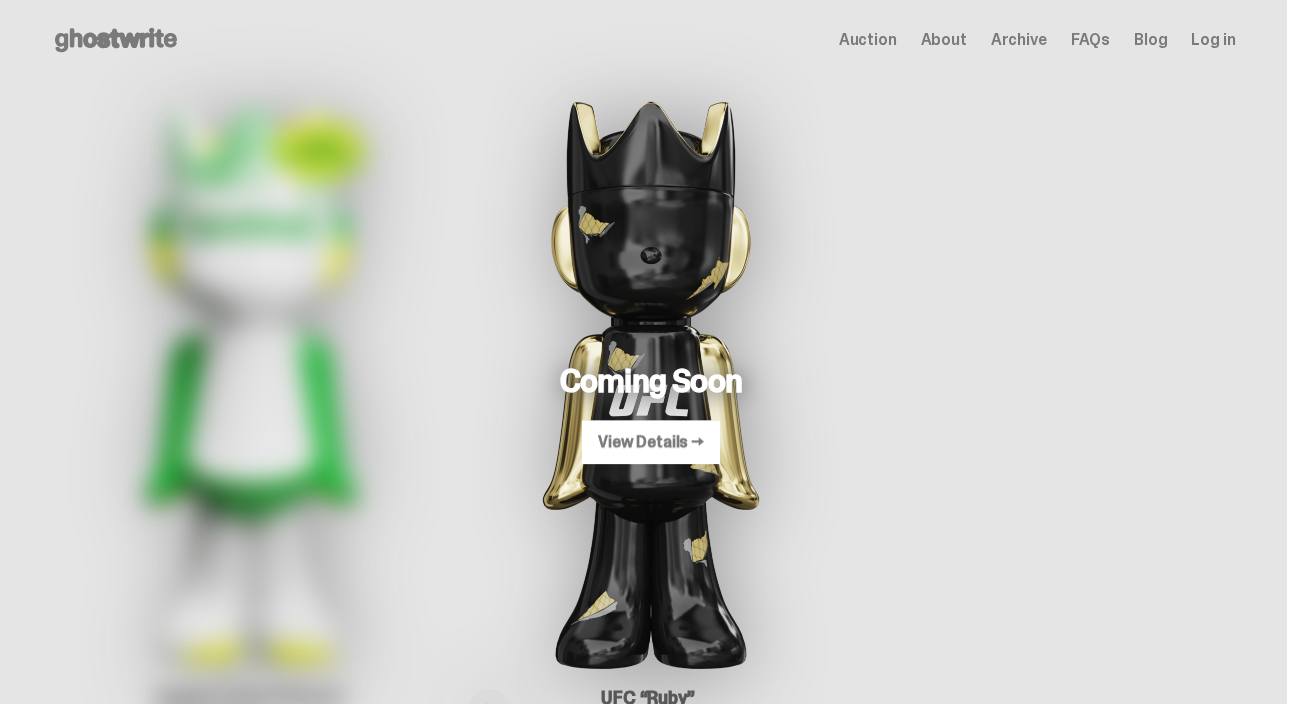 click at bounding box center [251, 380] 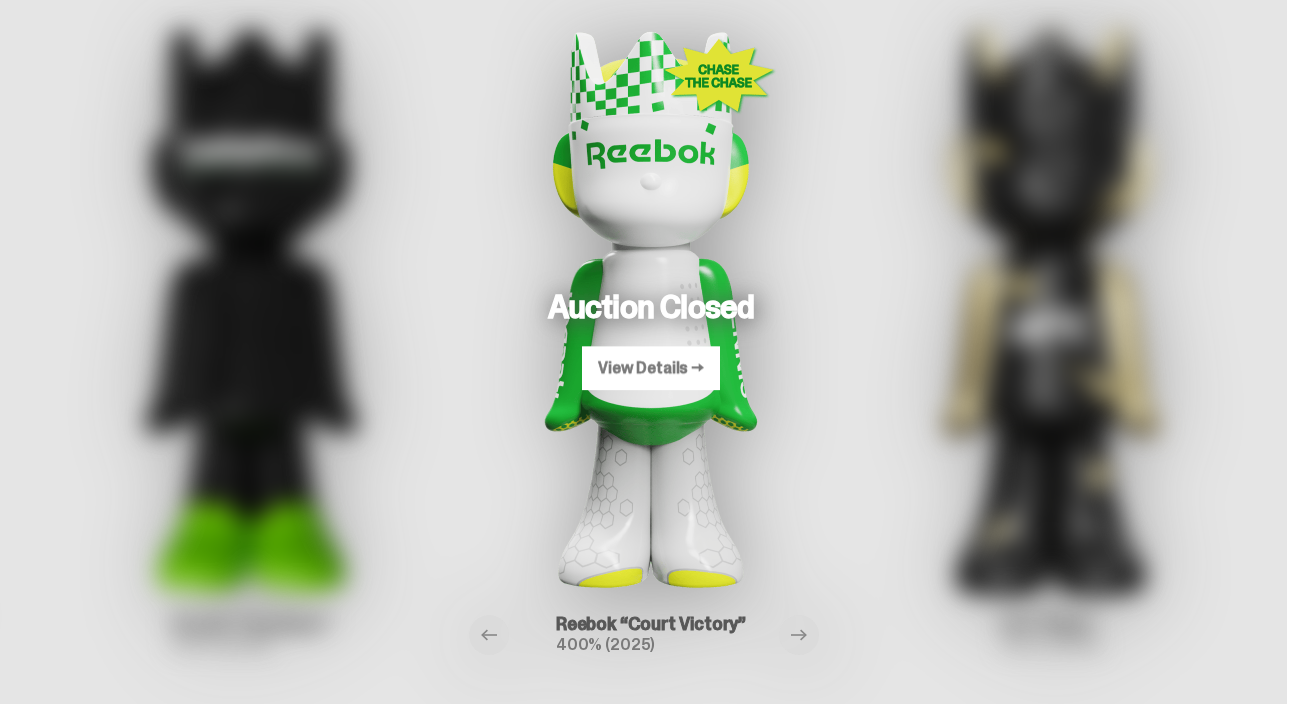 scroll, scrollTop: 87, scrollLeft: 0, axis: vertical 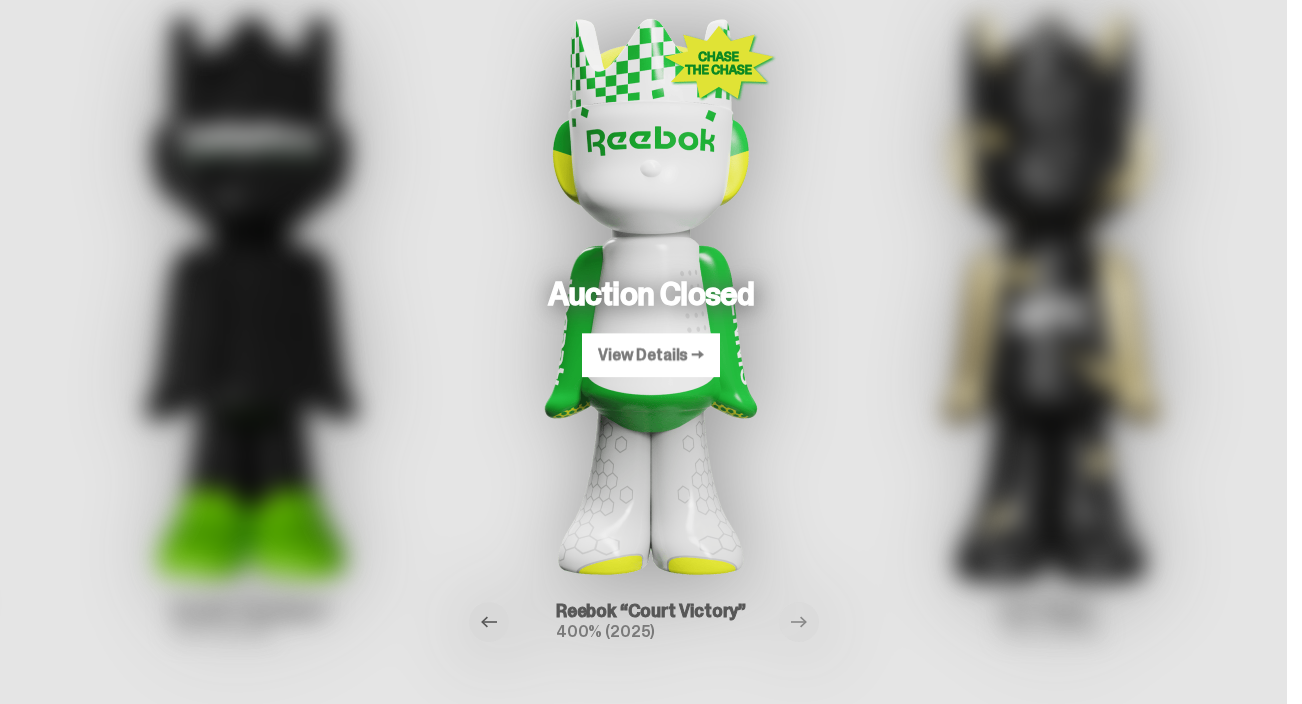 click at bounding box center [489, 622] 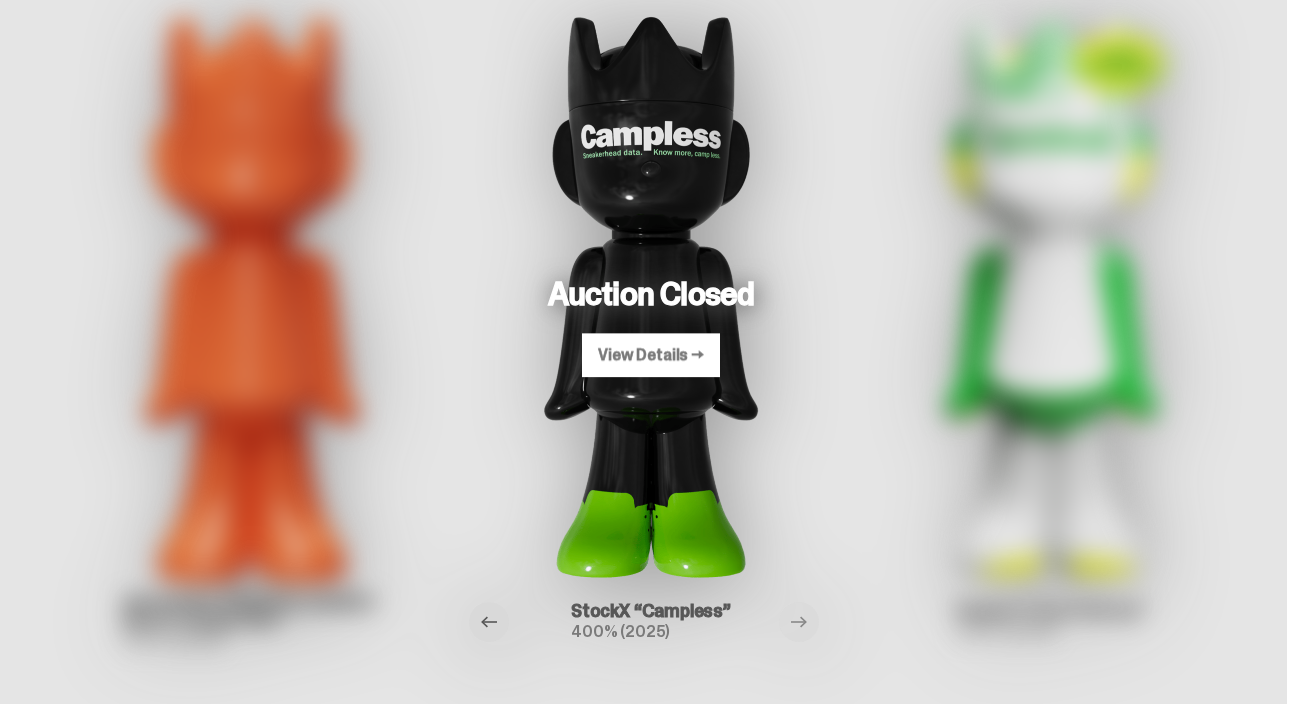 click at bounding box center (489, 622) 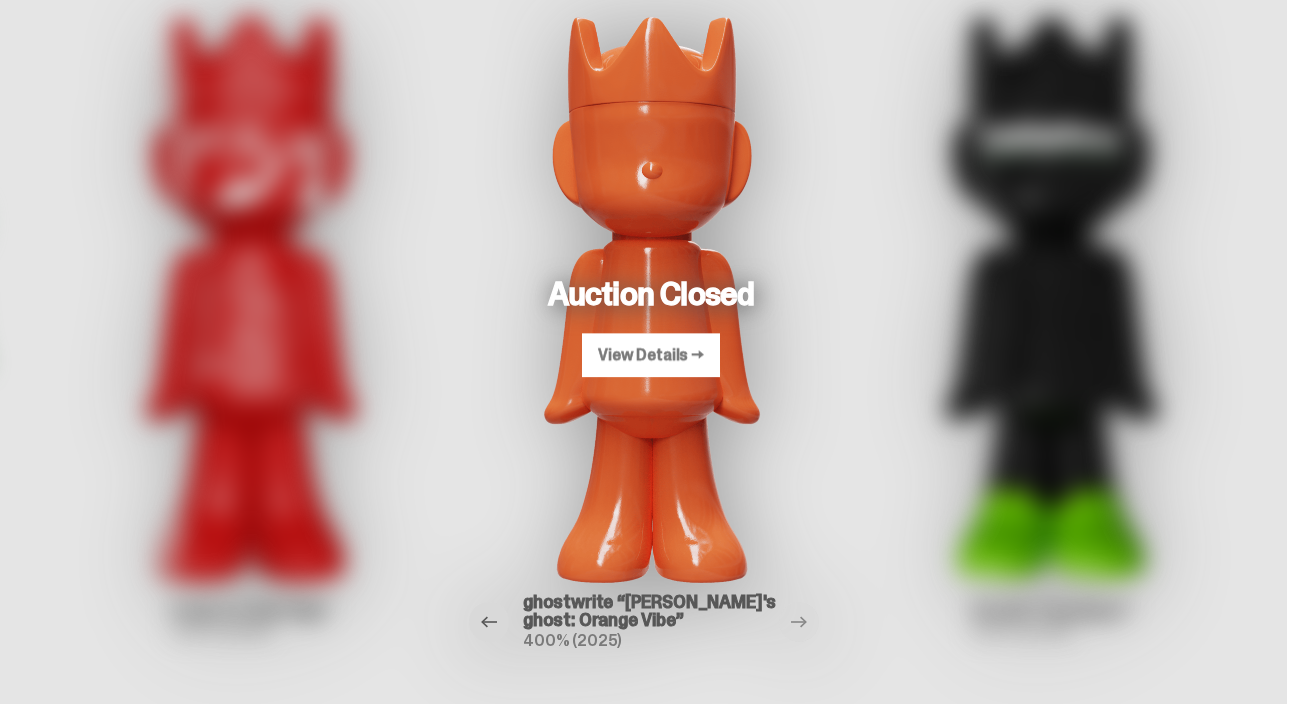 click at bounding box center (489, 622) 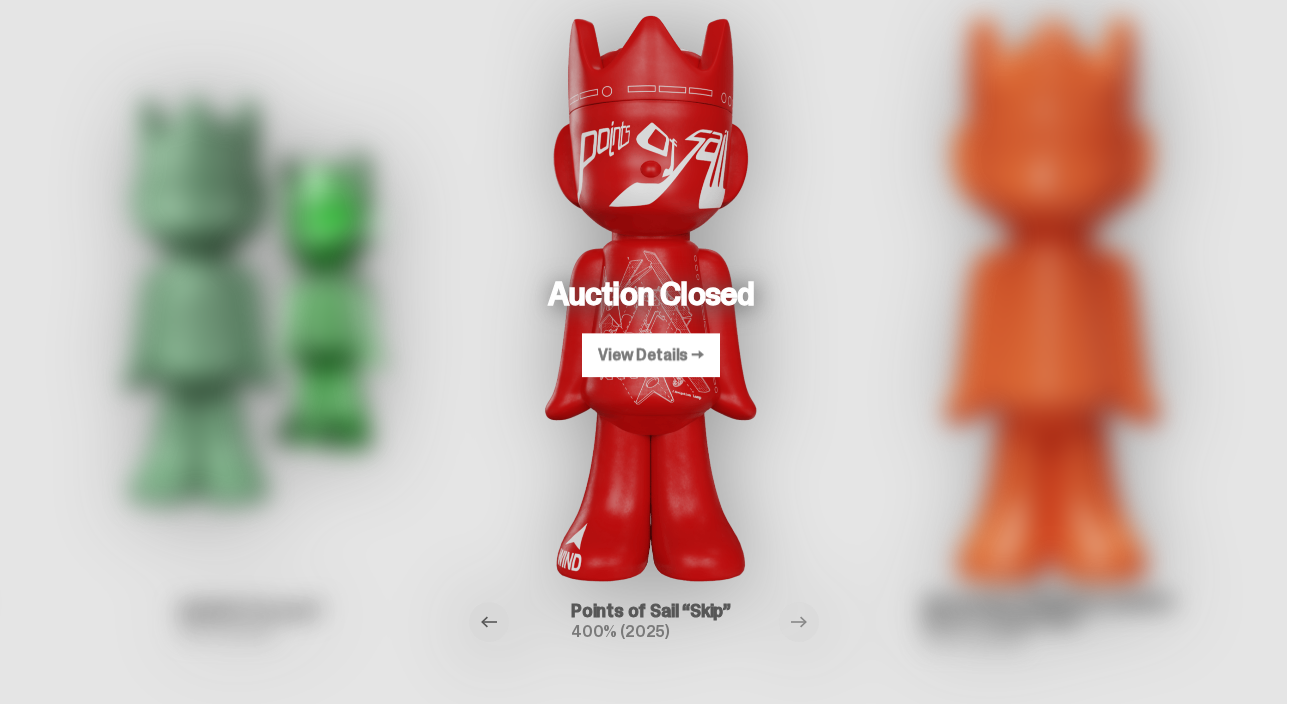 click at bounding box center (489, 622) 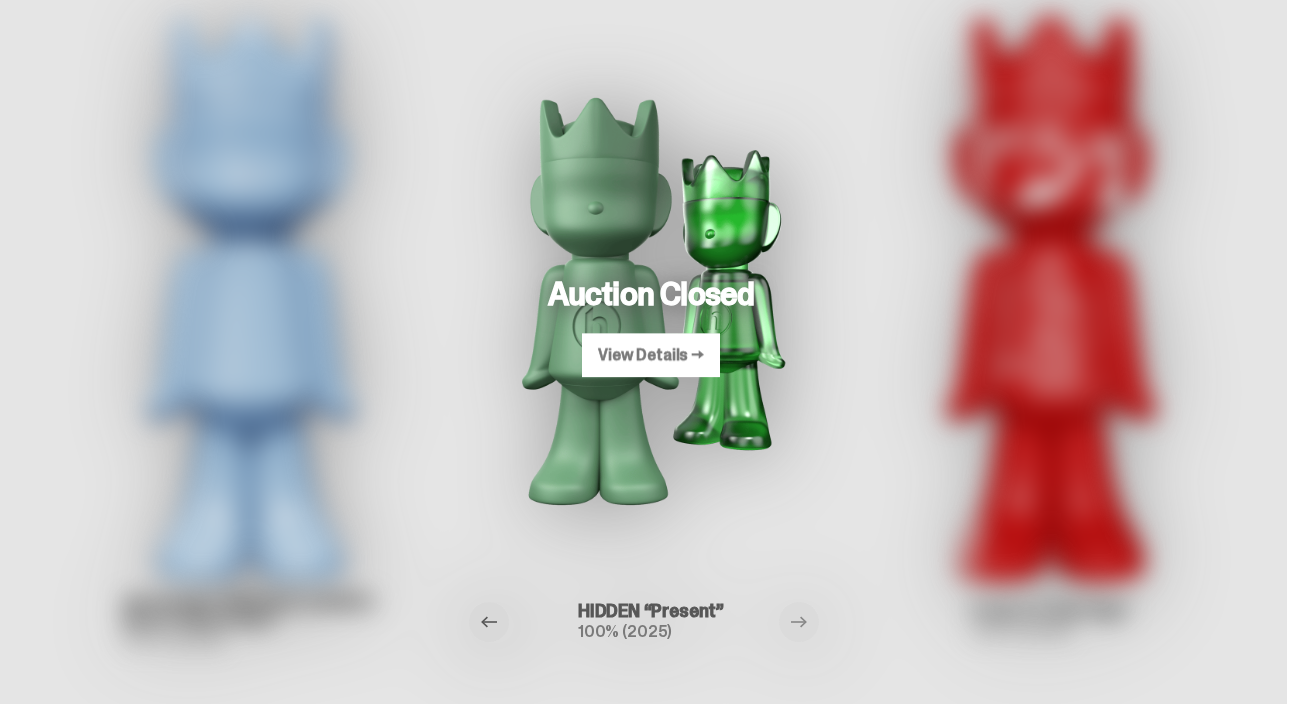 click at bounding box center [489, 622] 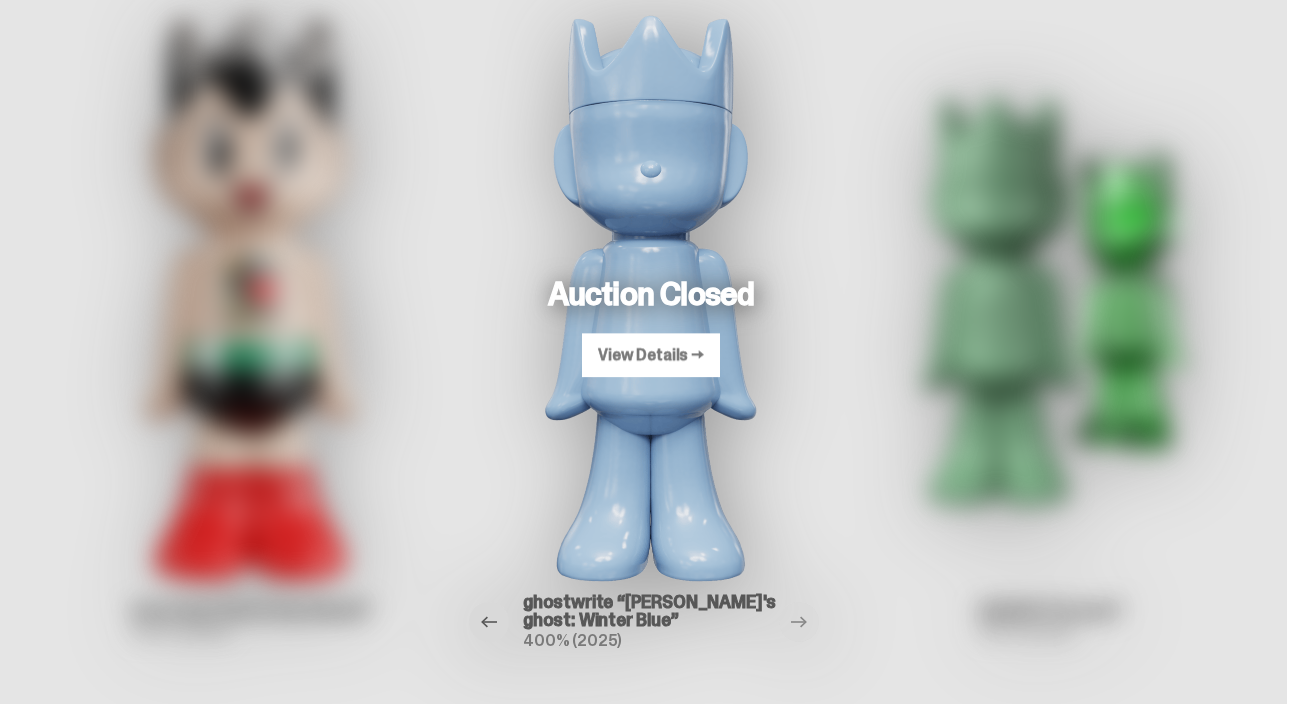 click at bounding box center [489, 622] 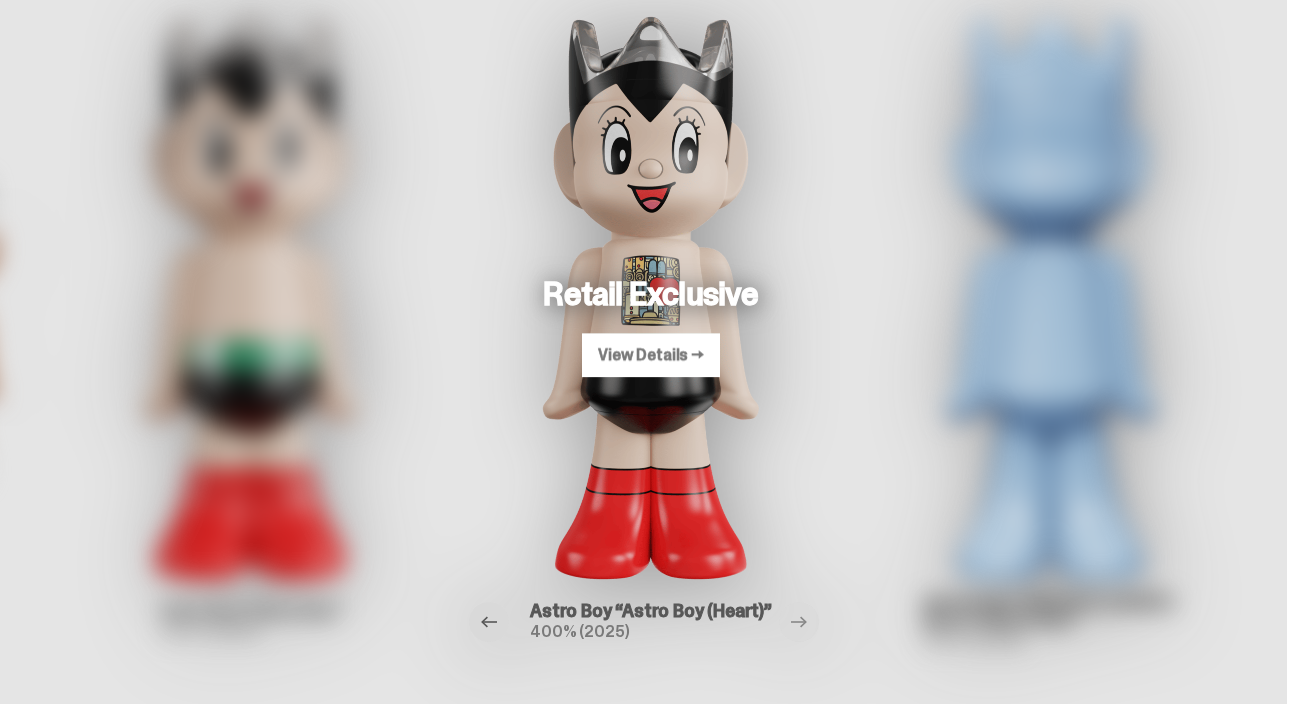 click at bounding box center [489, 622] 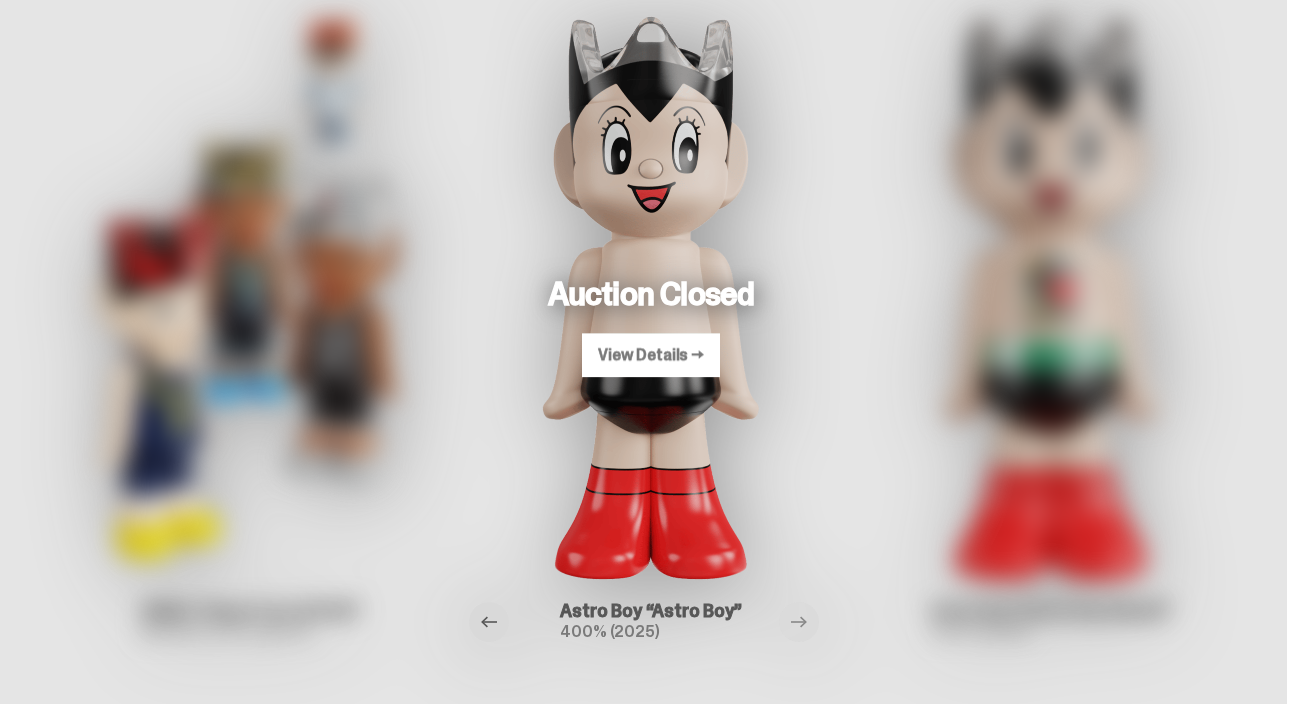 click at bounding box center (489, 622) 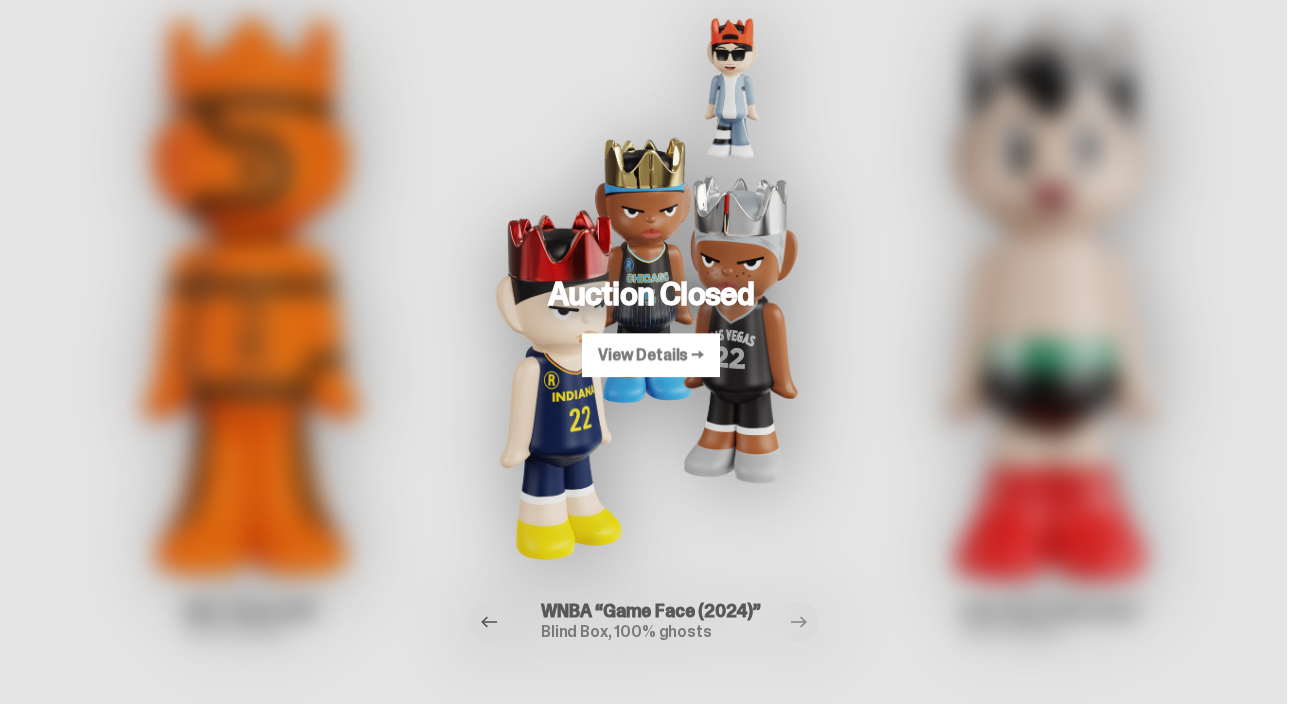 click at bounding box center (489, 622) 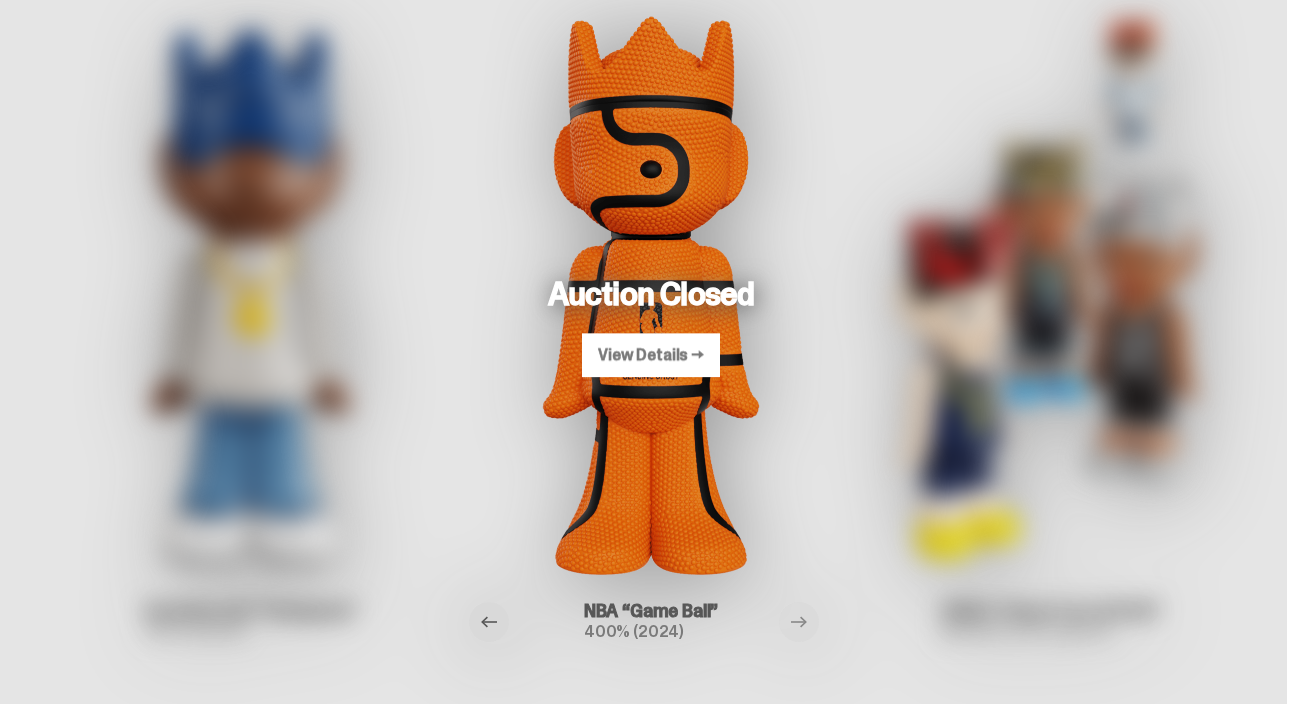 click at bounding box center [489, 622] 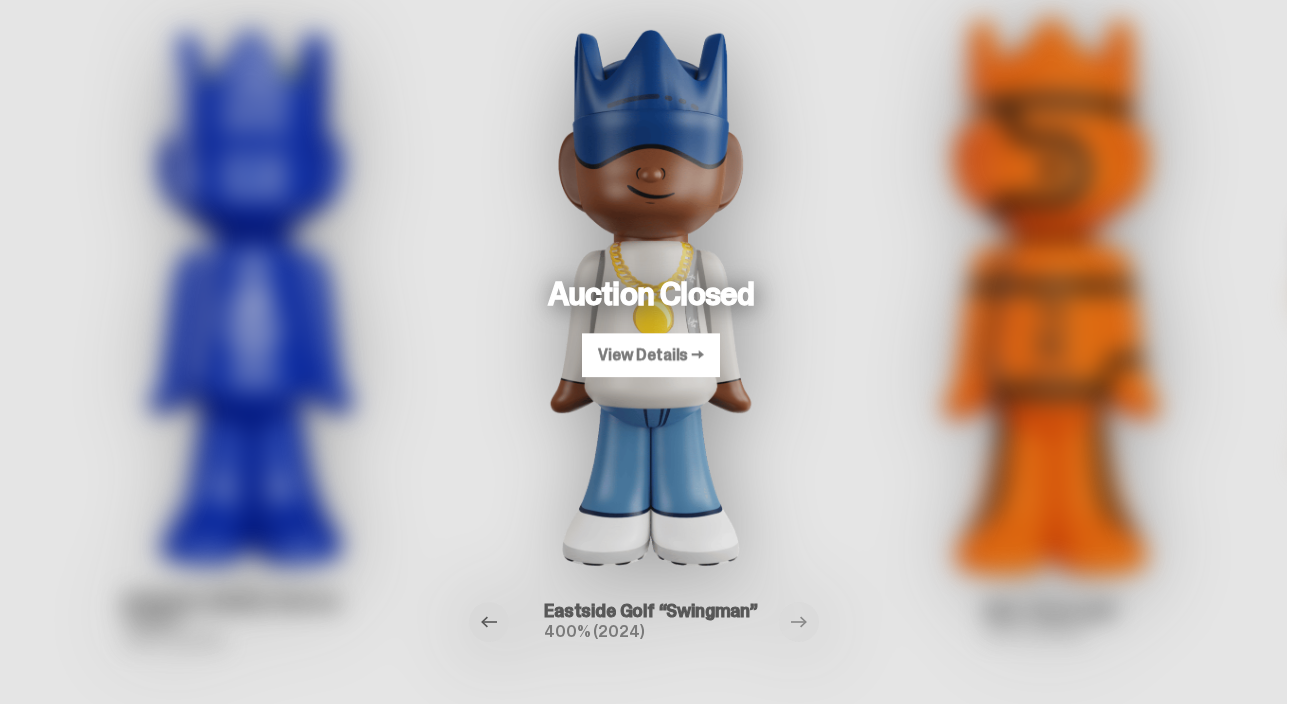 click at bounding box center (489, 622) 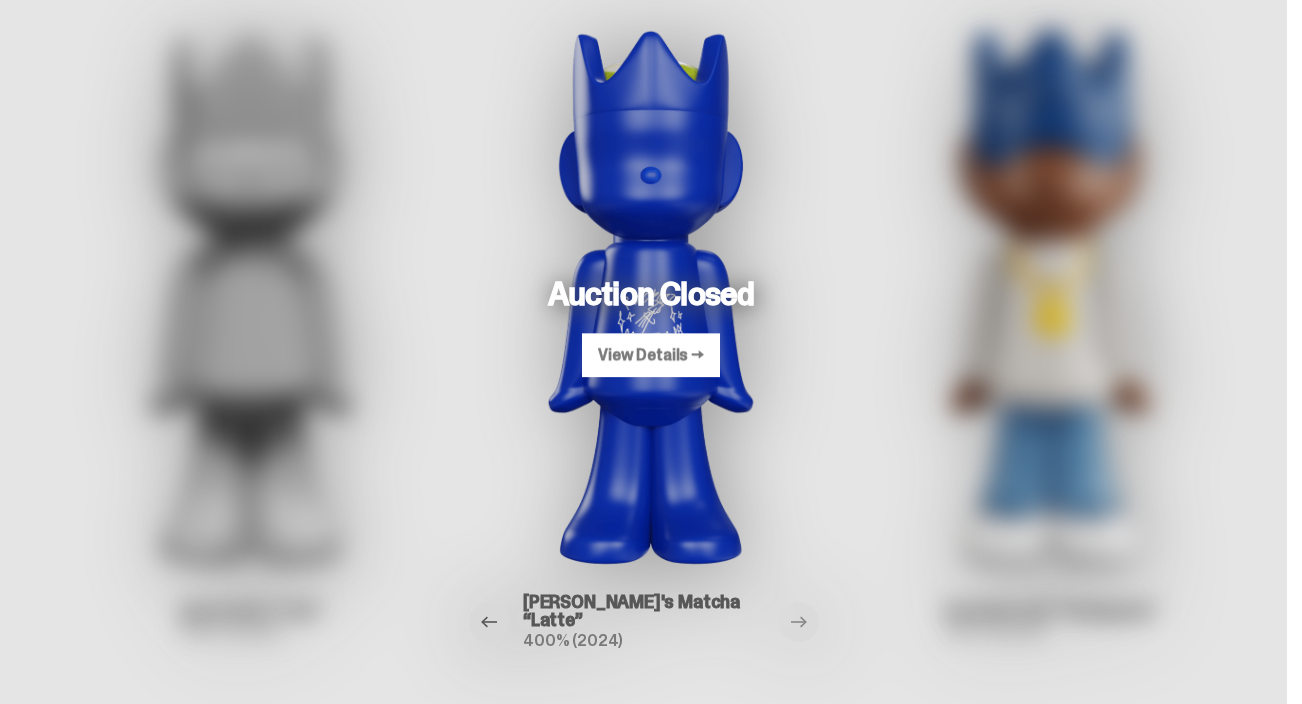 click at bounding box center [489, 622] 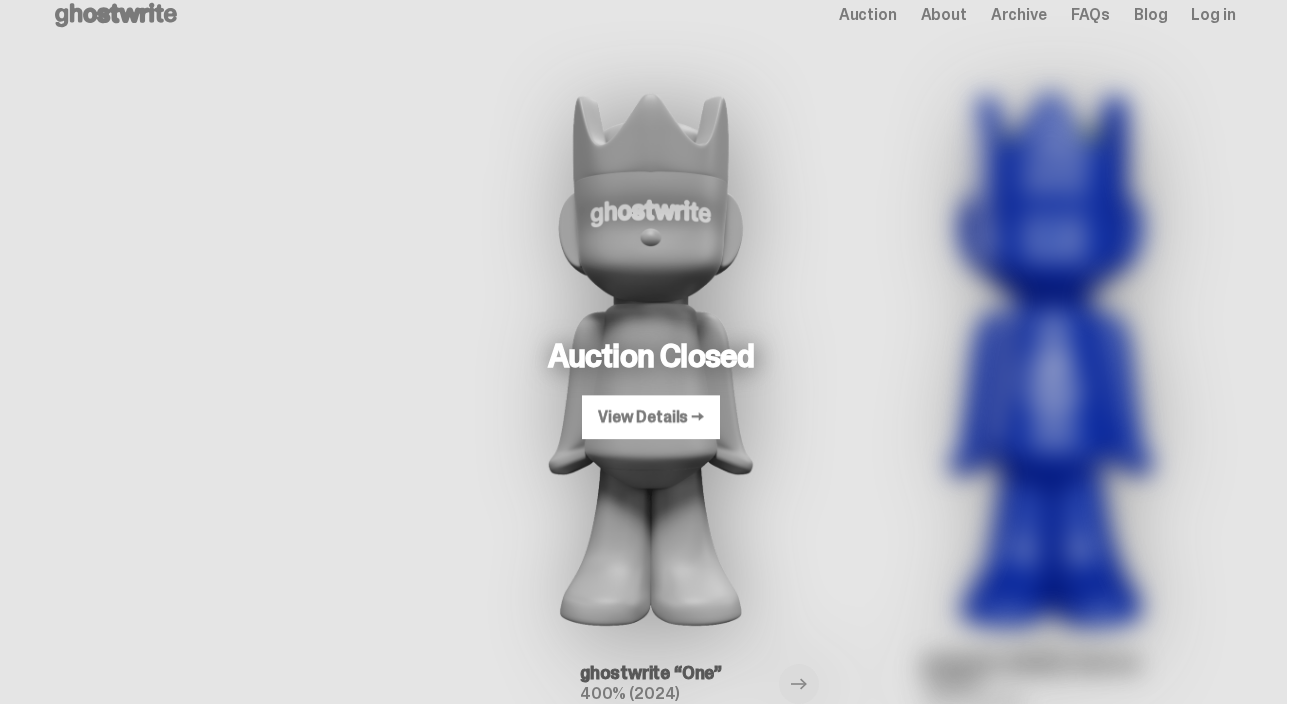 scroll, scrollTop: 92, scrollLeft: 0, axis: vertical 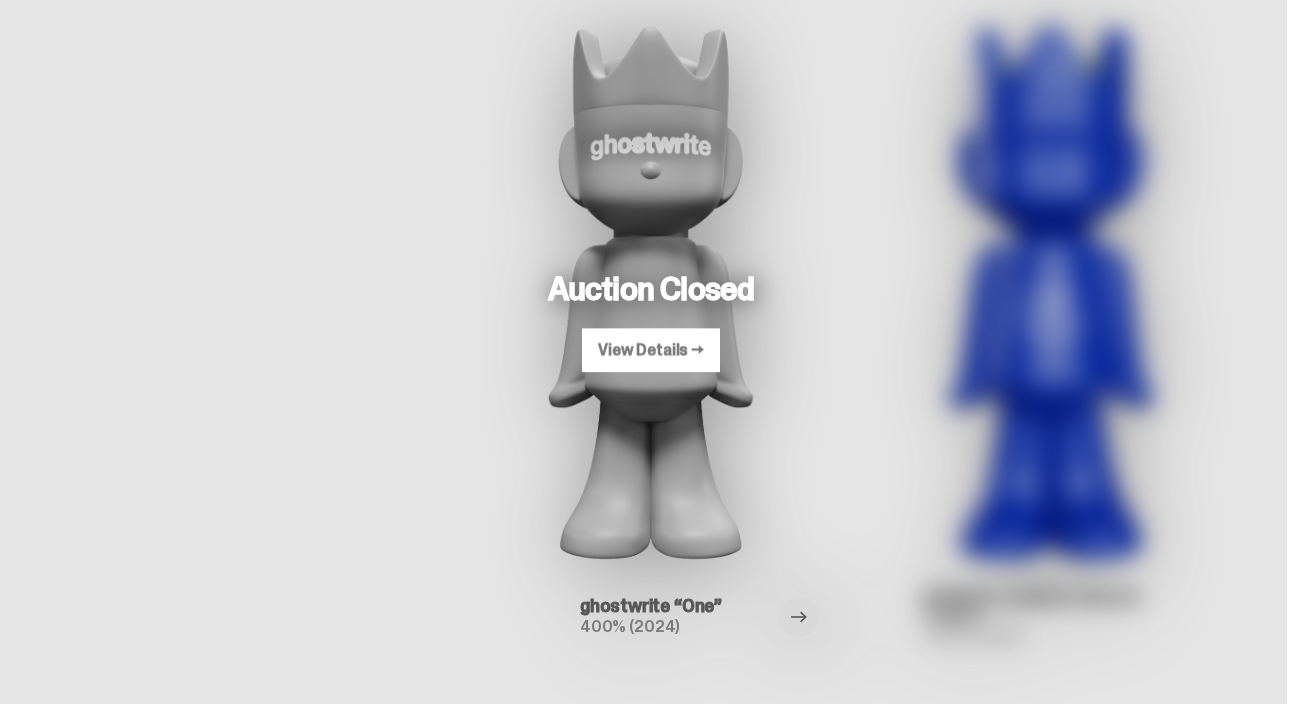 click at bounding box center [799, 617] 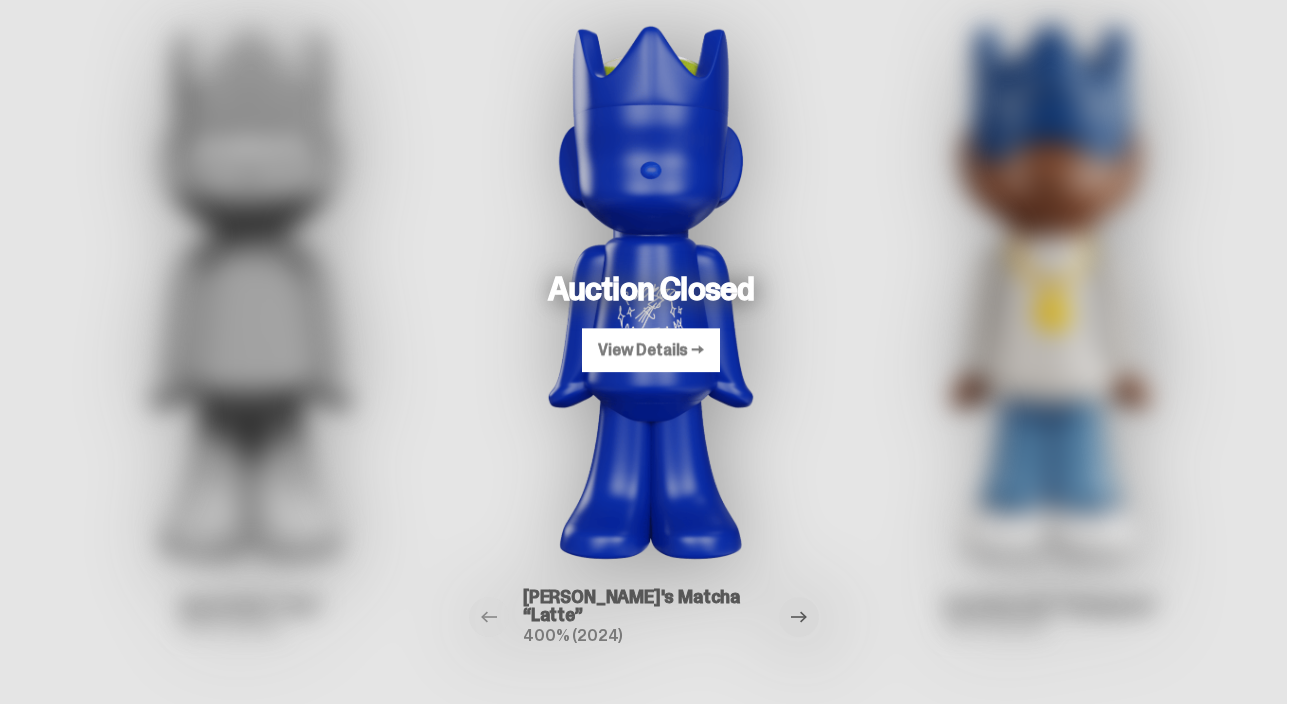 click at bounding box center [799, 617] 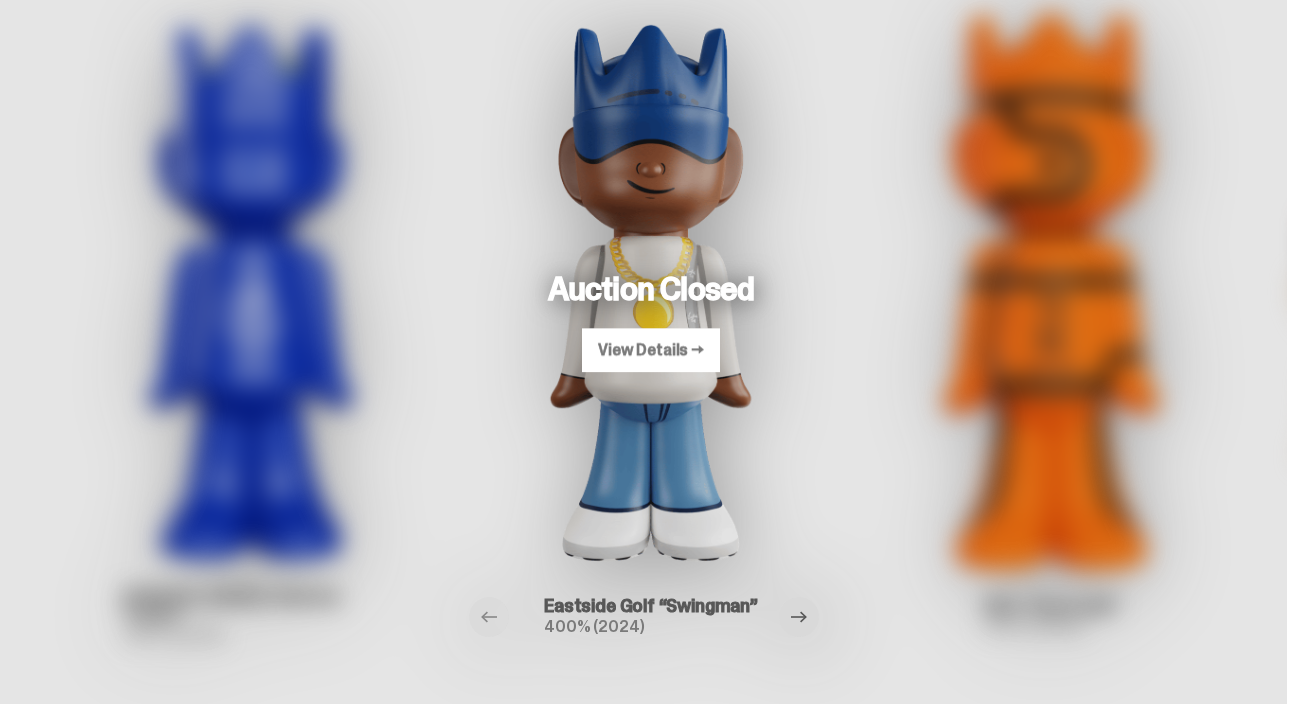 click at bounding box center [799, 617] 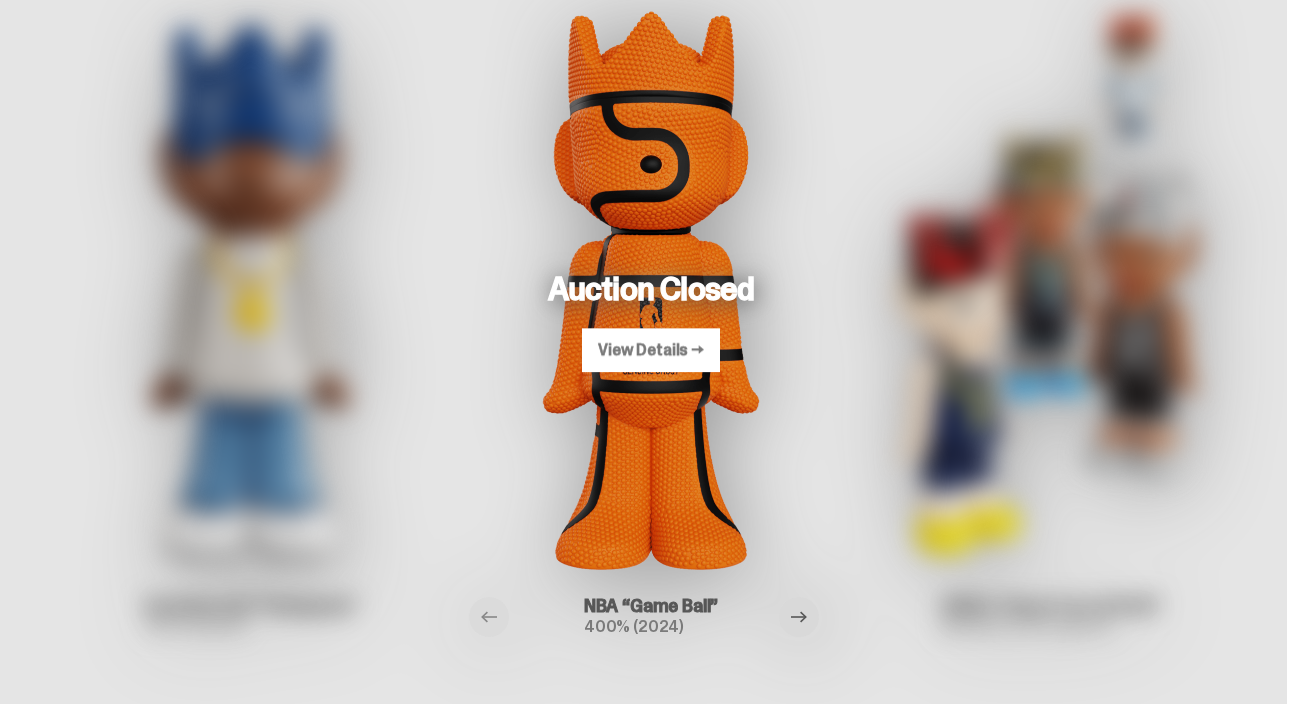 click at bounding box center [799, 617] 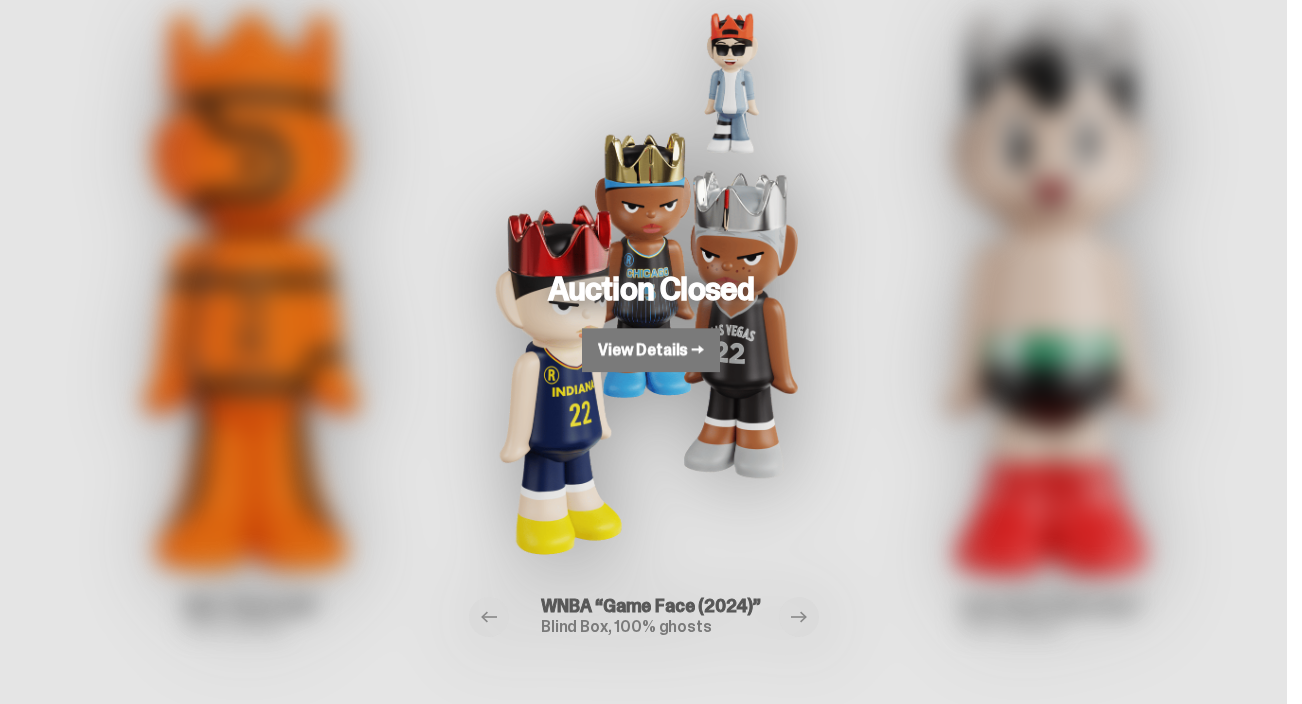 click on "View Details →" at bounding box center [651, 350] 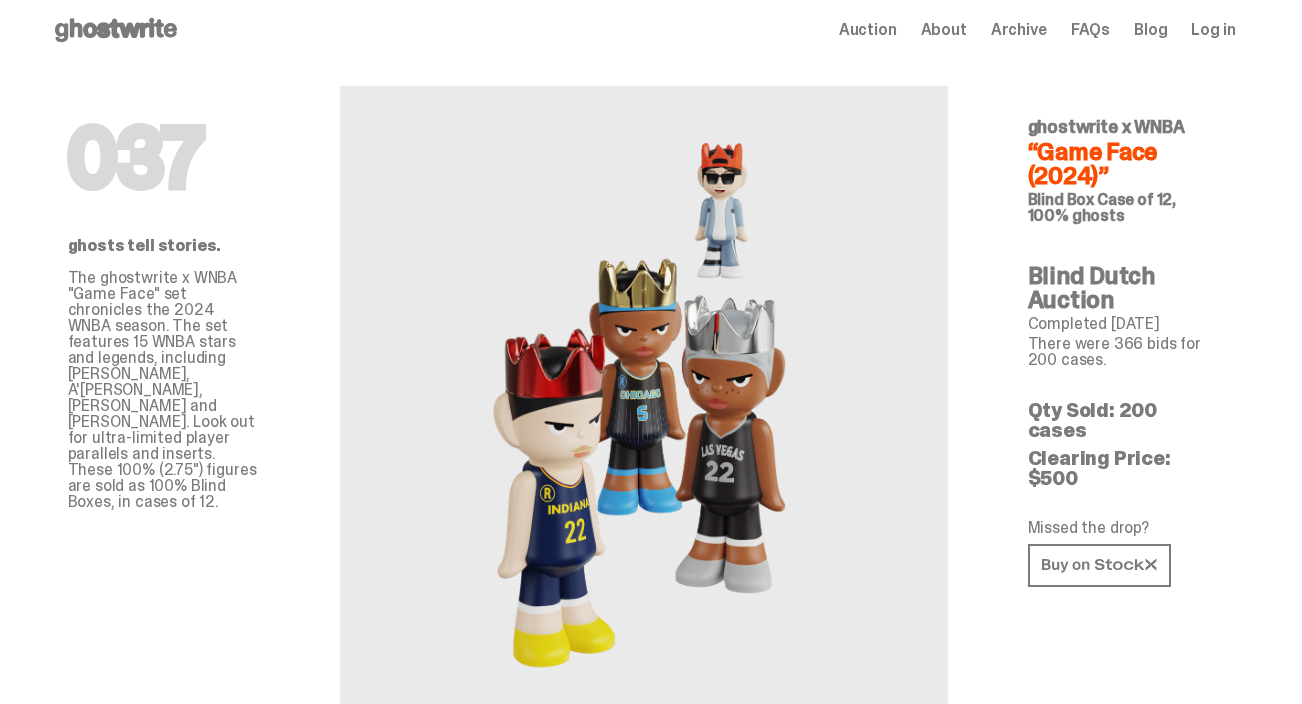 scroll, scrollTop: 12, scrollLeft: 0, axis: vertical 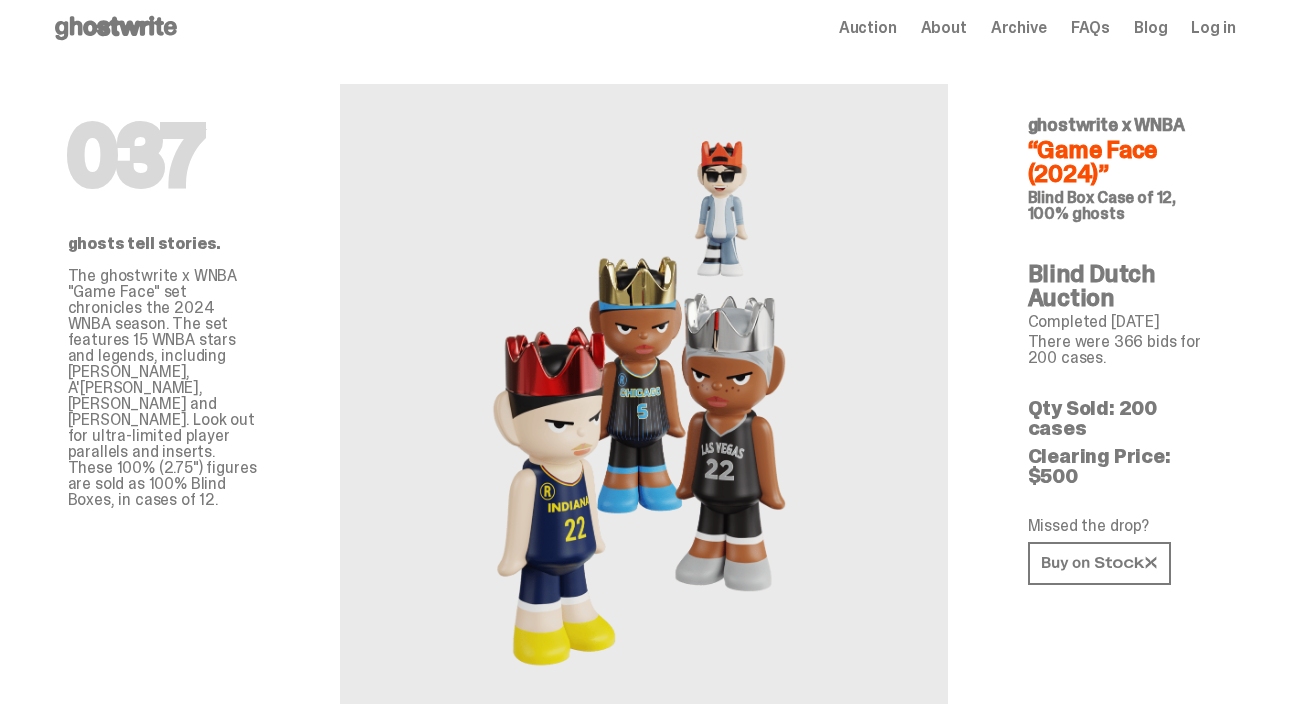 click on "The ghostwrite x WNBA "Game Face" set chronicles the 2024 WNBA season. The set features 15 WNBA stars and legends, including [PERSON_NAME], A'[PERSON_NAME], [PERSON_NAME] and [PERSON_NAME]. Look out for ultra-limited player parallels and inserts. These 100% (2.75") figures are sold as 100% Blind Boxes, in cases of 12." at bounding box center [164, 388] 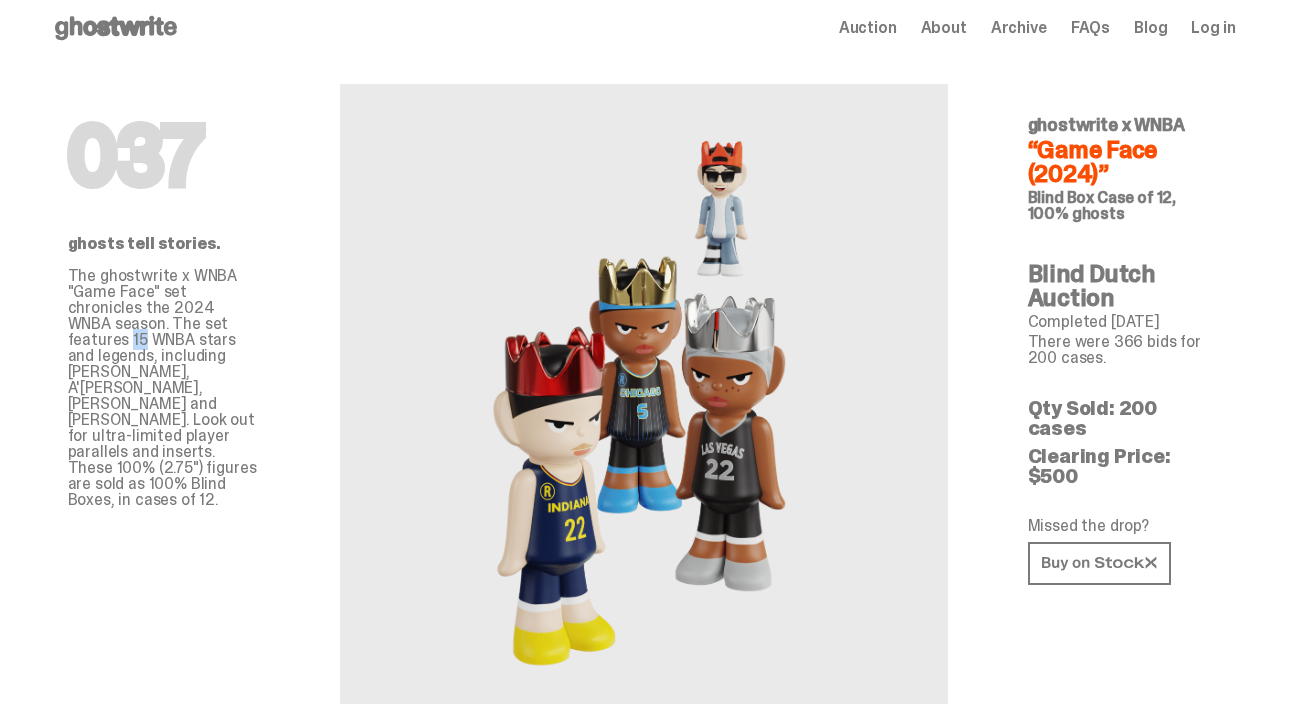 click on "The ghostwrite x WNBA "Game Face" set chronicles the 2024 WNBA season. The set features 15 WNBA stars and legends, including [PERSON_NAME], A'[PERSON_NAME], [PERSON_NAME] and [PERSON_NAME]. Look out for ultra-limited player parallels and inserts. These 100% (2.75") figures are sold as 100% Blind Boxes, in cases of 12." at bounding box center (164, 388) 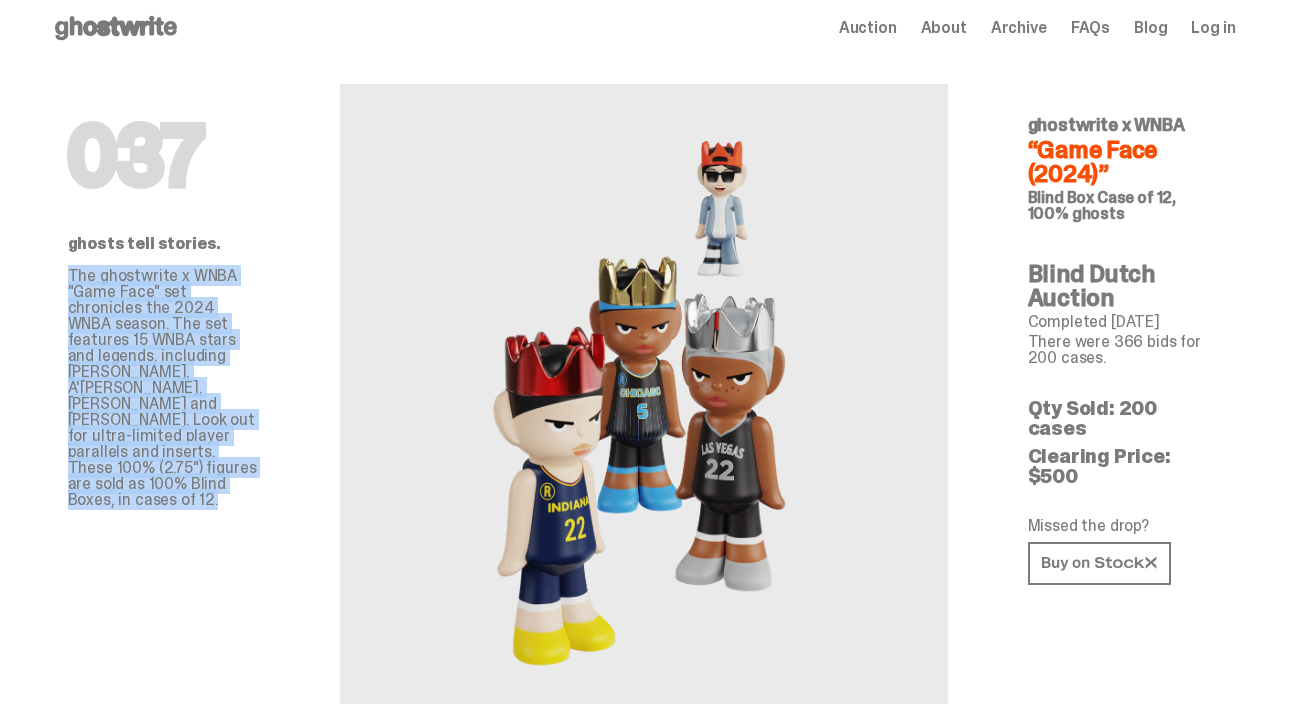 click on "The ghostwrite x WNBA "Game Face" set chronicles the 2024 WNBA season. The set features 15 WNBA stars and legends, including [PERSON_NAME], A'[PERSON_NAME], [PERSON_NAME] and [PERSON_NAME]. Look out for ultra-limited player parallels and inserts. These 100% (2.75") figures are sold as 100% Blind Boxes, in cases of 12." at bounding box center [164, 388] 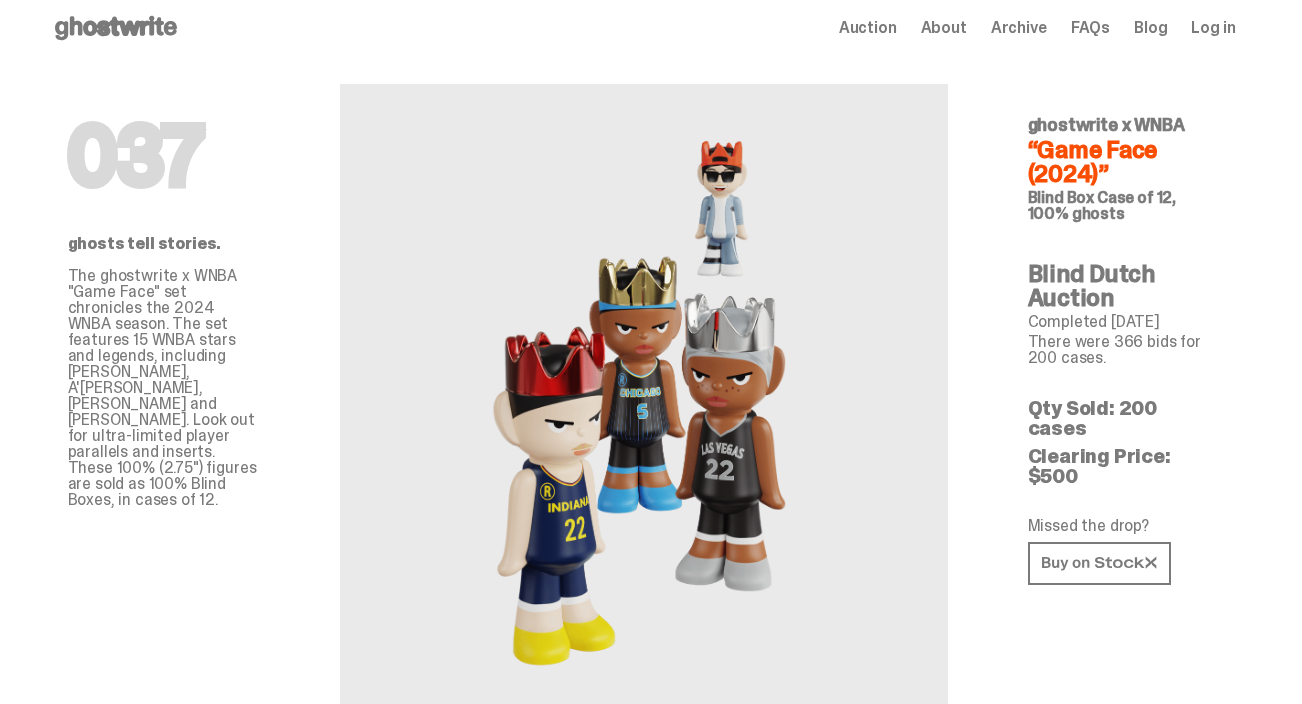 click on "The ghostwrite x WNBA "Game Face" set chronicles the 2024 WNBA season. The set features 15 WNBA stars and legends, including [PERSON_NAME], A'[PERSON_NAME], [PERSON_NAME] and [PERSON_NAME]. Look out for ultra-limited player parallels and inserts. These 100% (2.75") figures are sold as 100% Blind Boxes, in cases of 12." at bounding box center [164, 388] 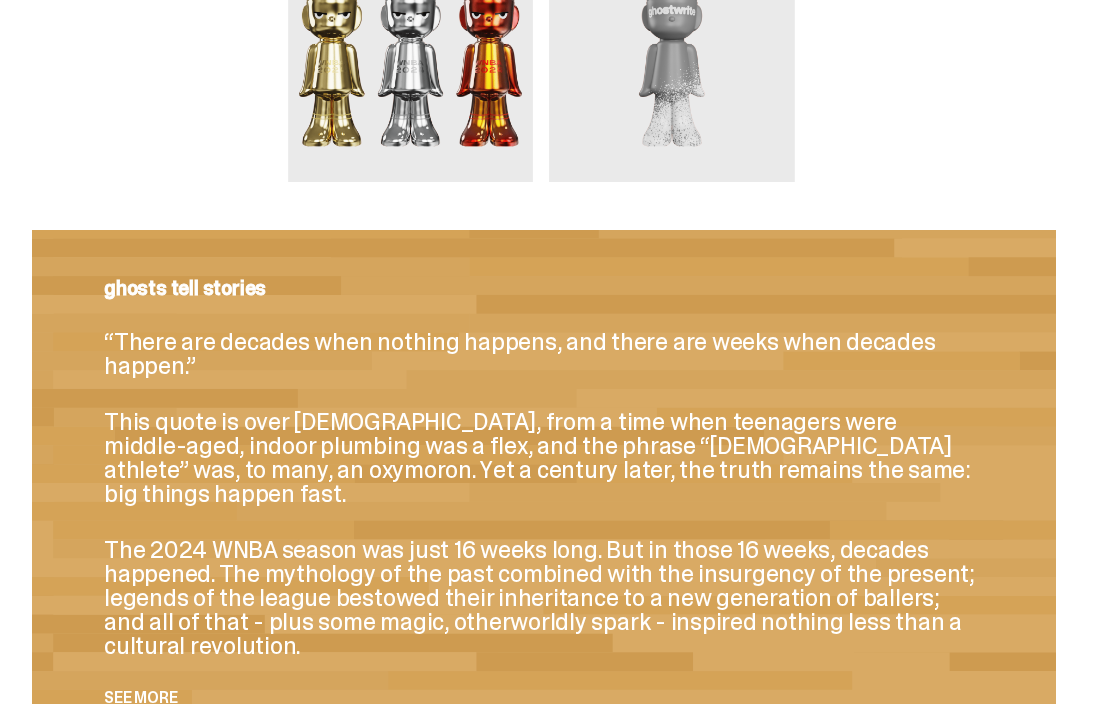 scroll, scrollTop: 2309, scrollLeft: 0, axis: vertical 